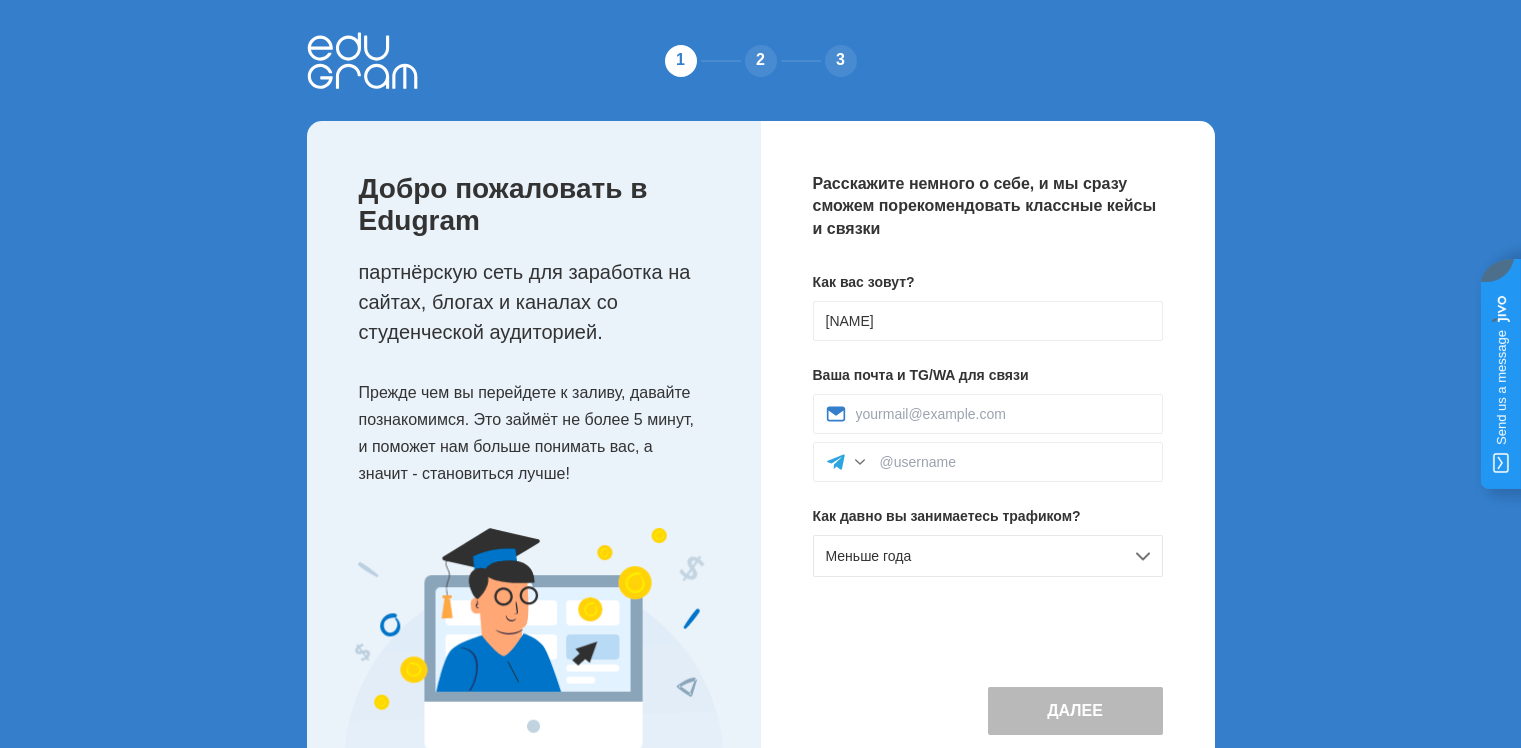 scroll, scrollTop: 0, scrollLeft: 0, axis: both 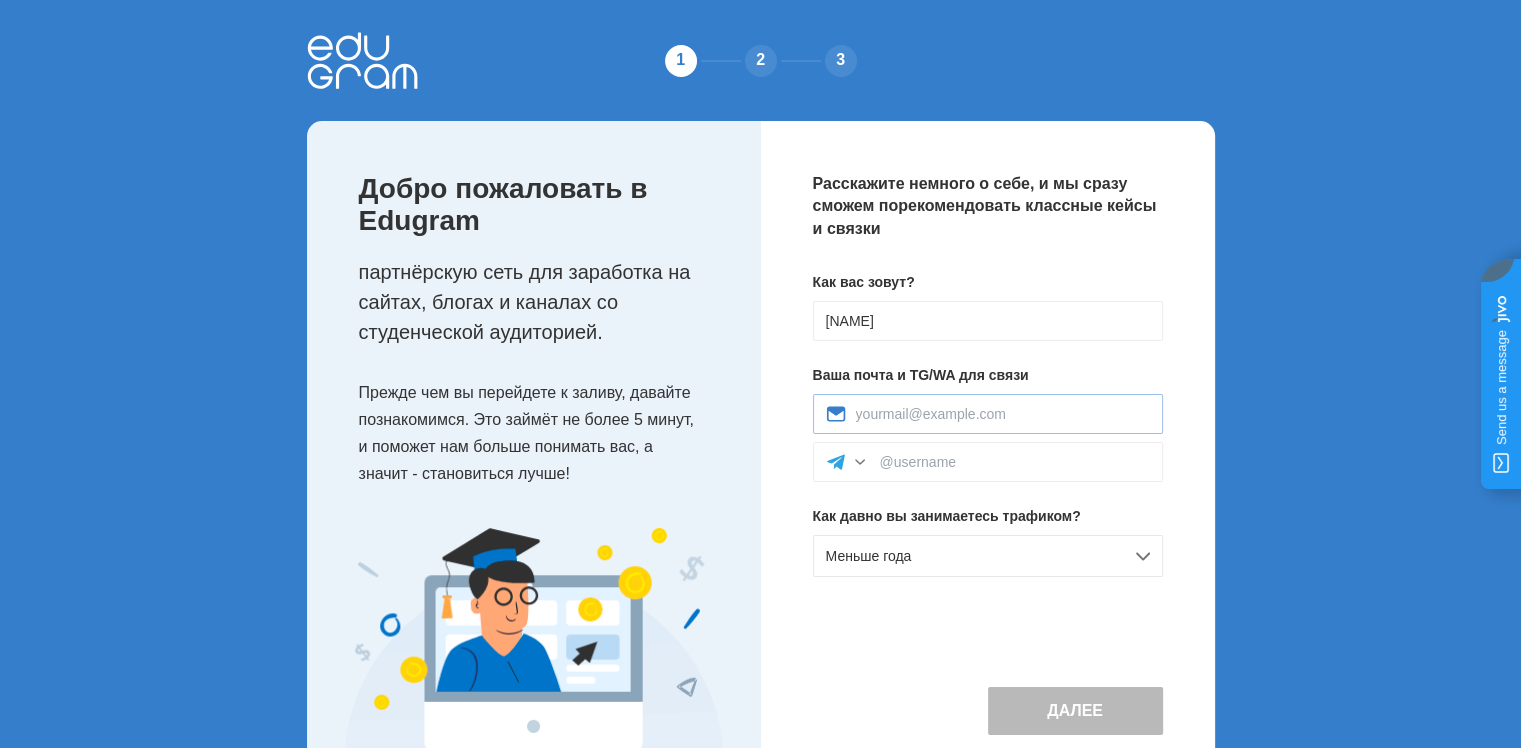 type on "[FIRST]" 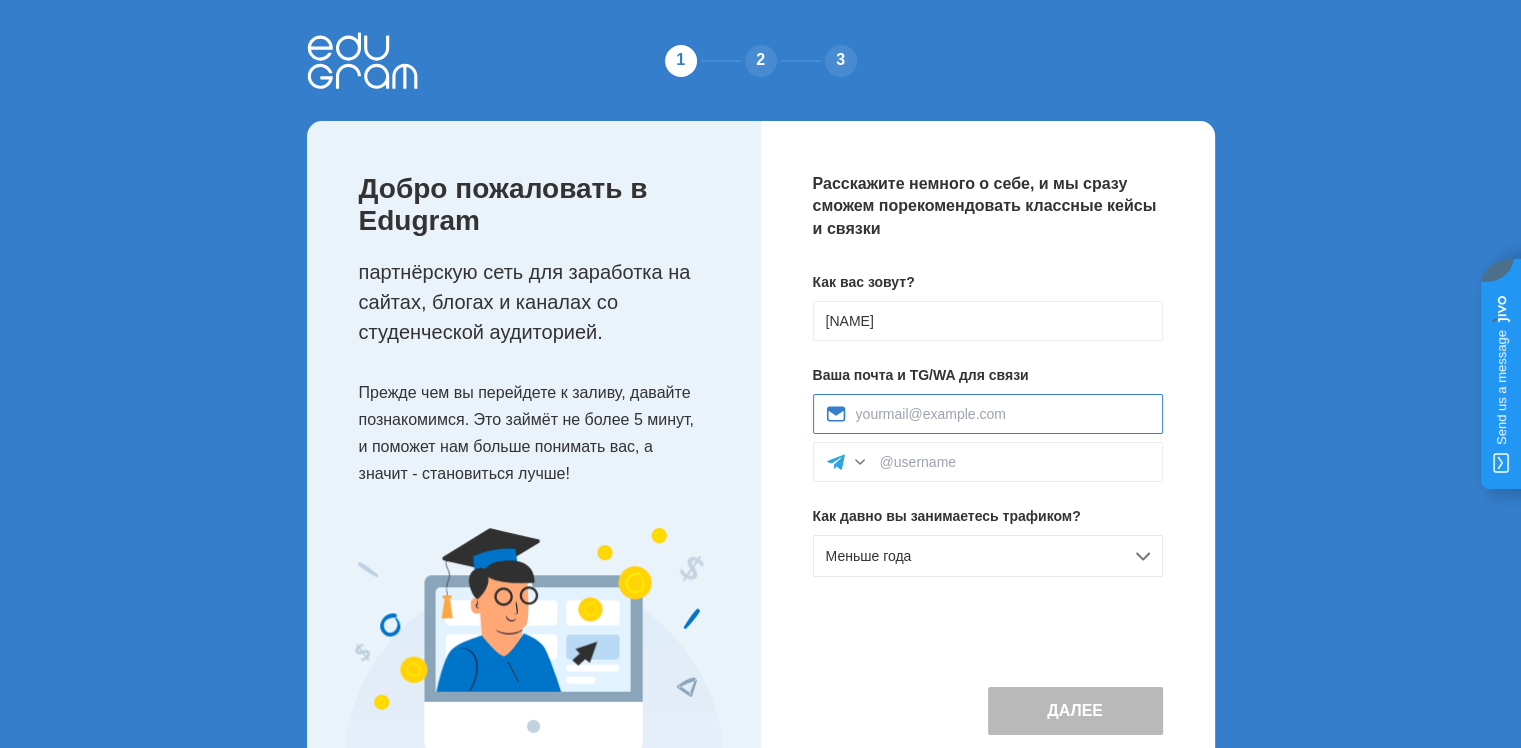 click at bounding box center [1003, 414] 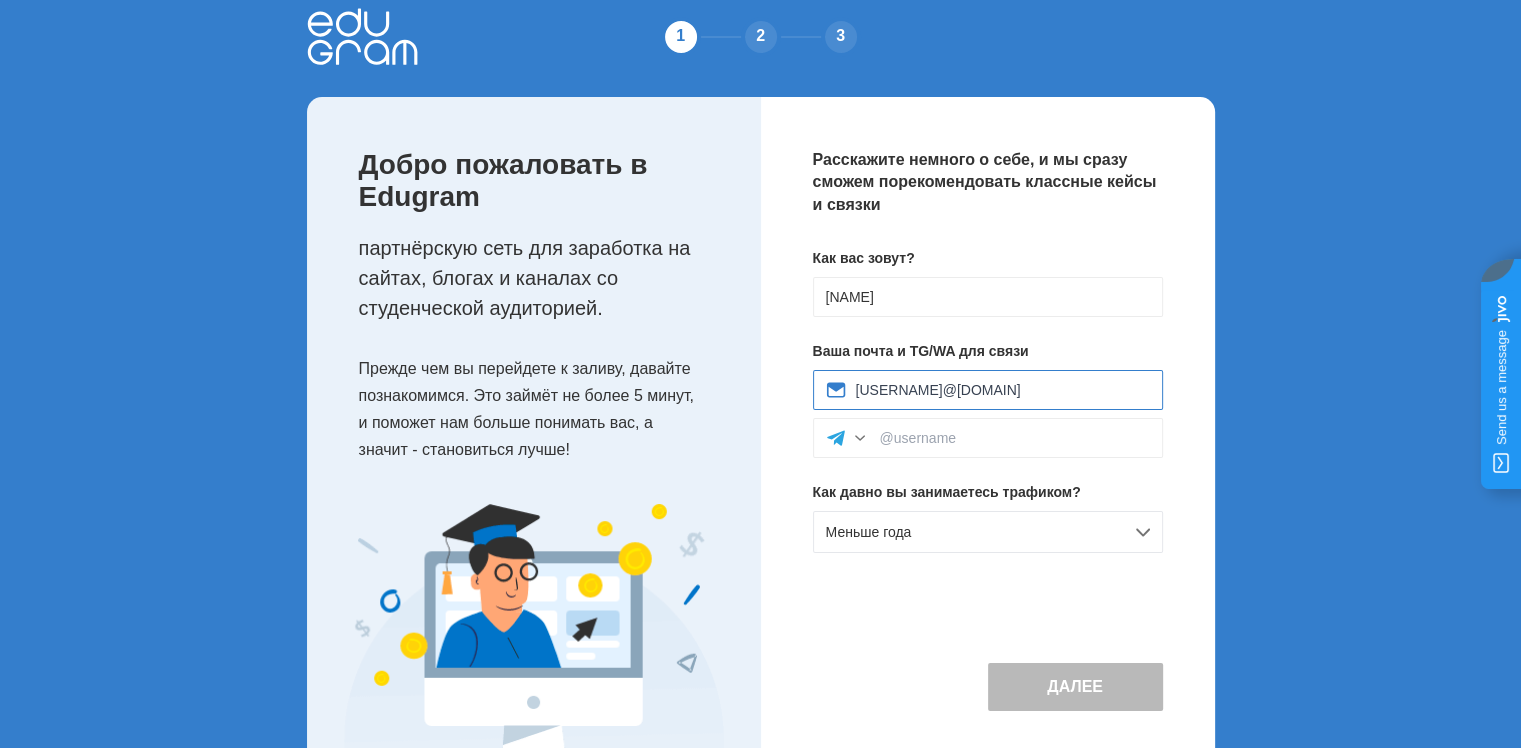 scroll, scrollTop: 66, scrollLeft: 0, axis: vertical 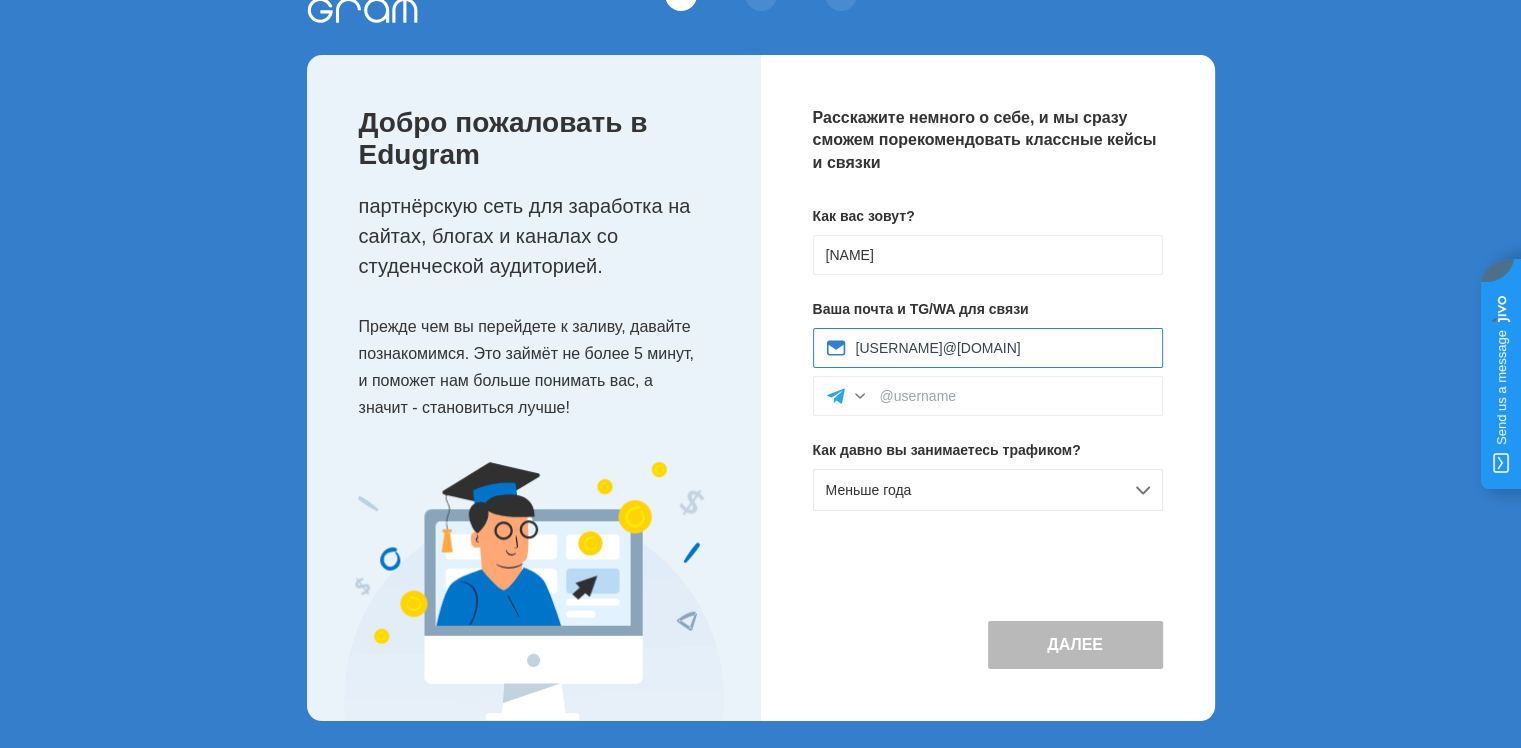 type on "bus932909@gmail.com" 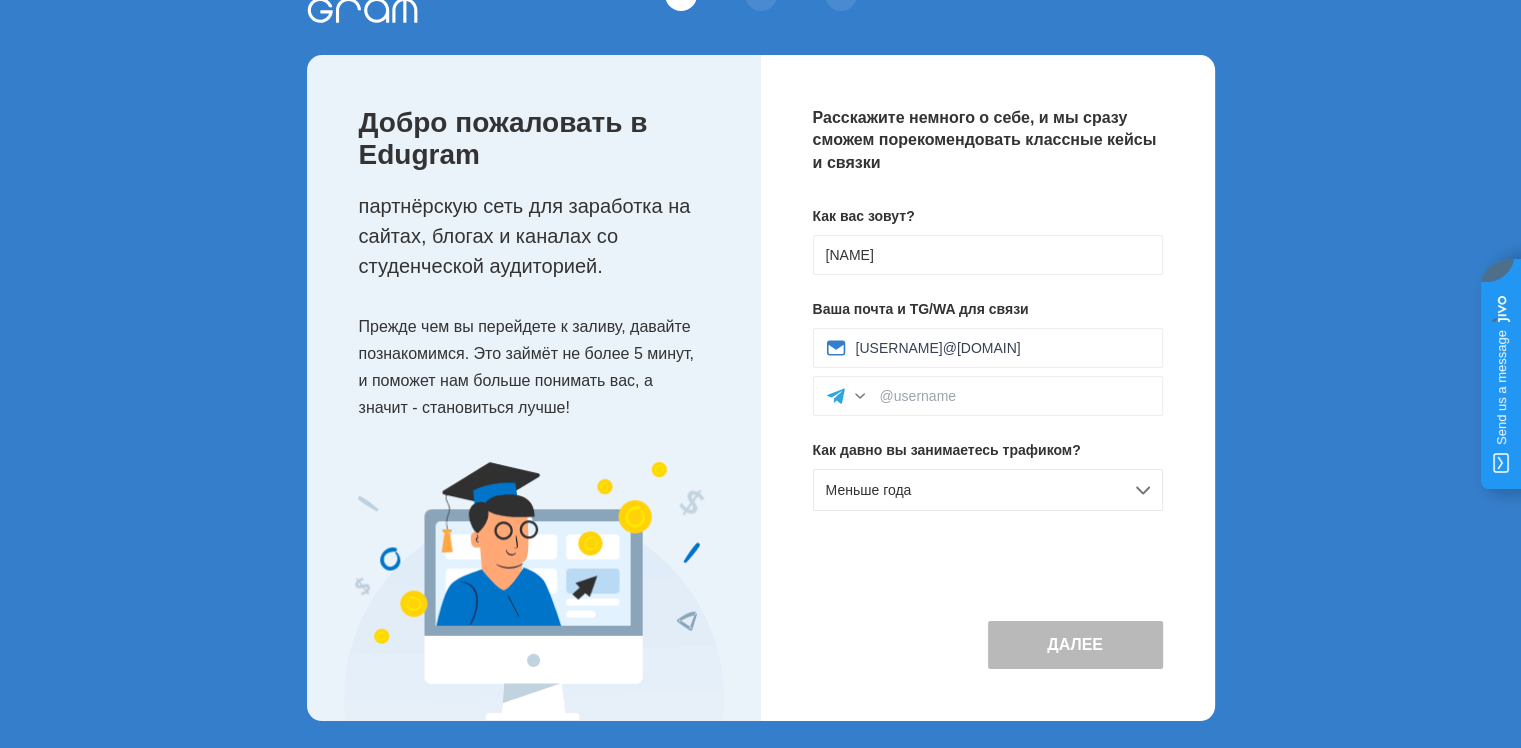 click on "Далее" at bounding box center [1075, 645] 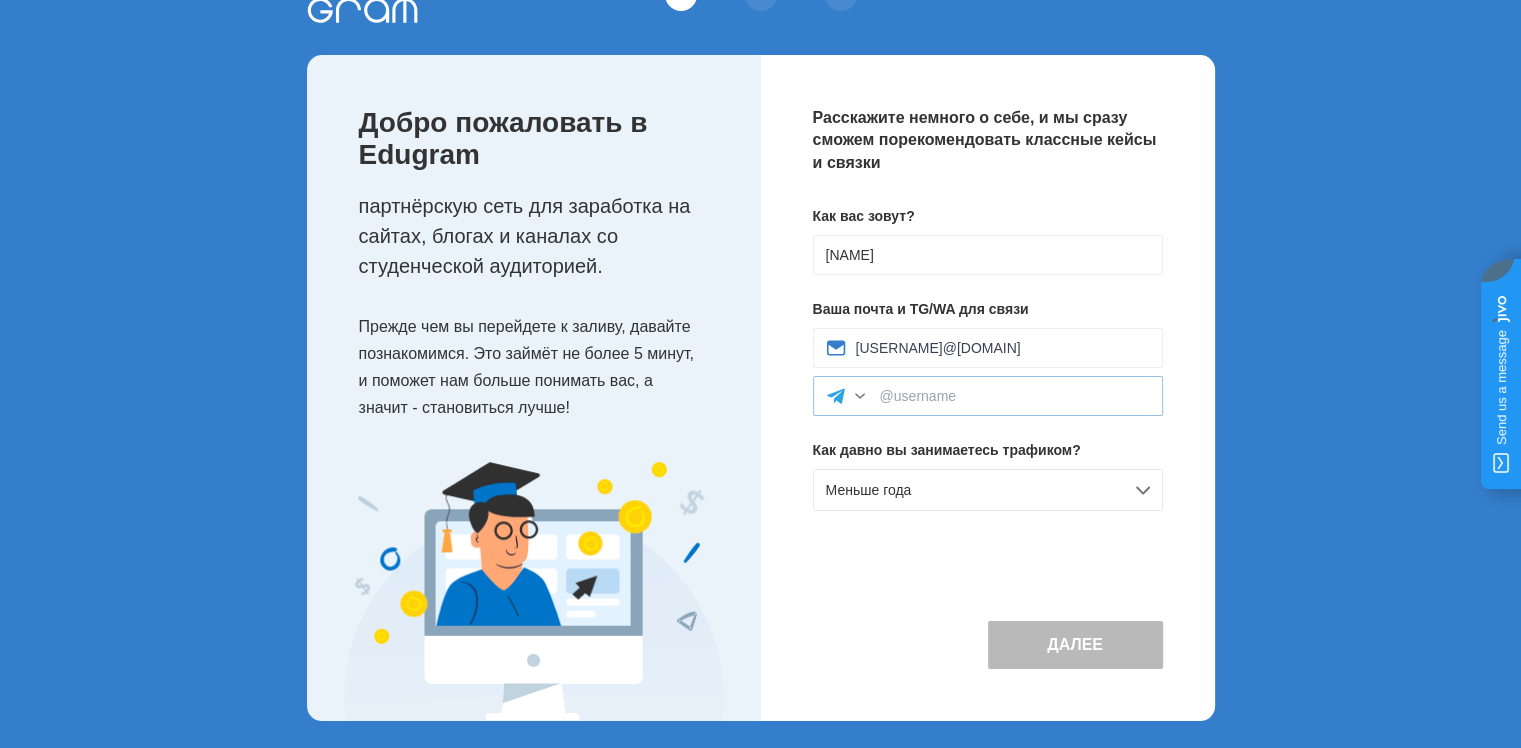 click at bounding box center [988, 396] 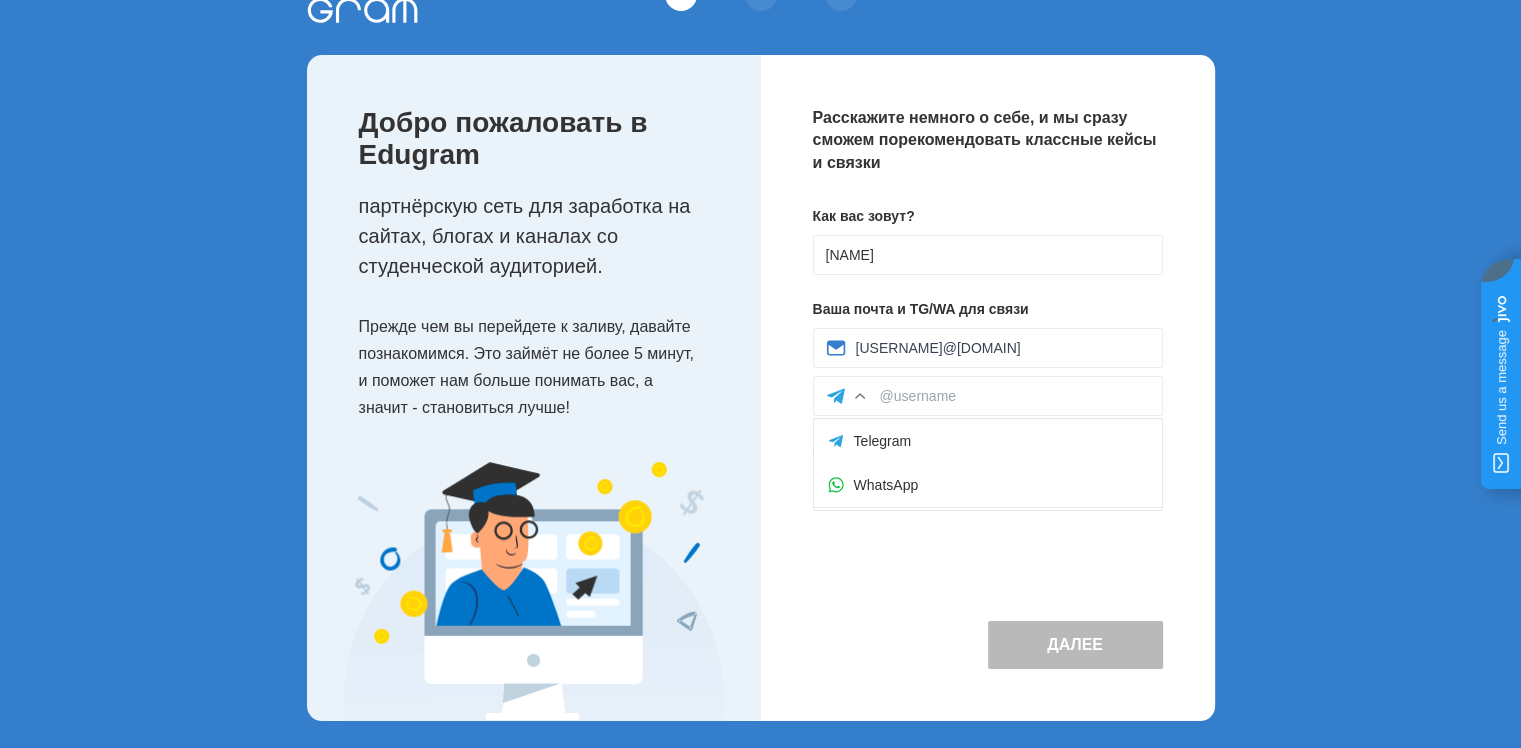 click on "Далее" at bounding box center [988, 645] 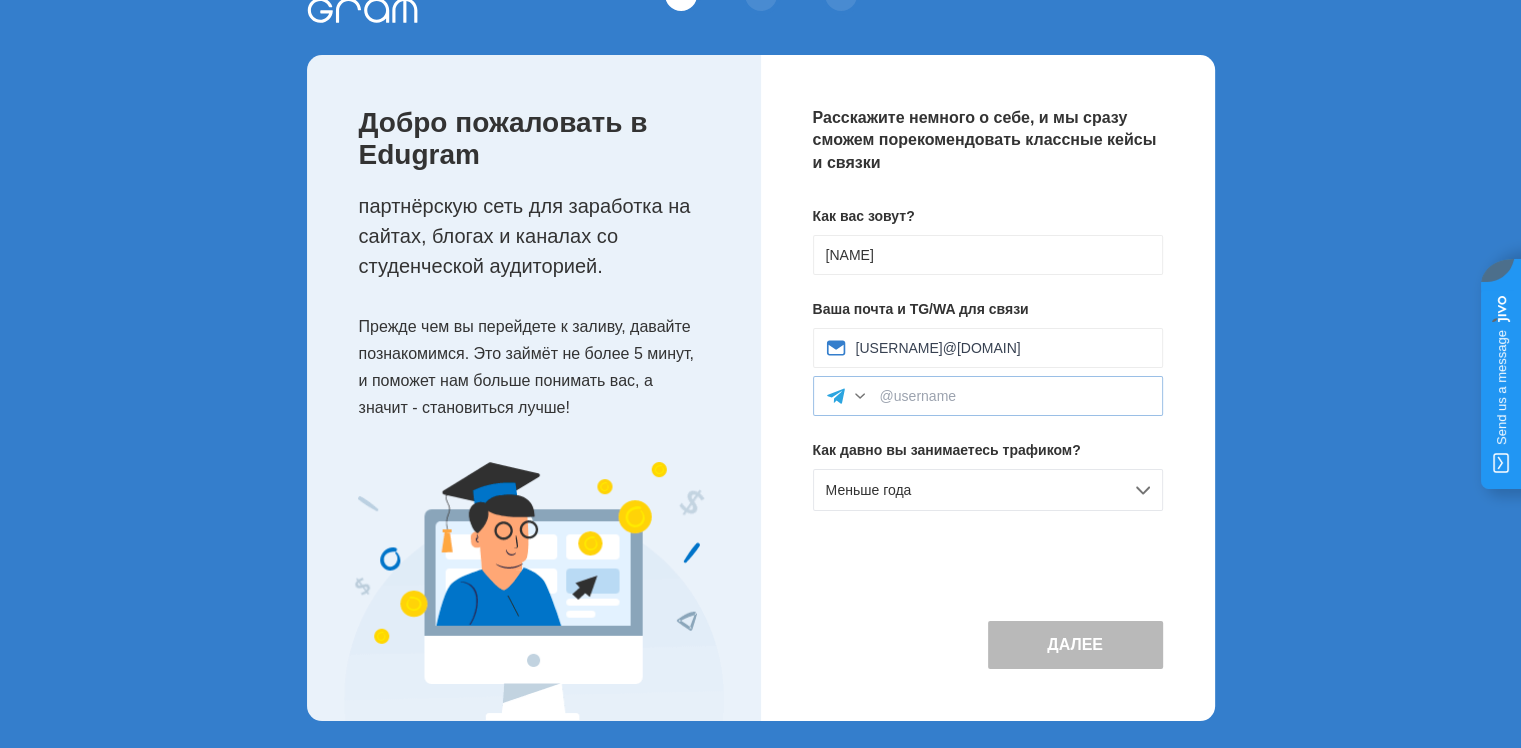 click at bounding box center (860, 396) 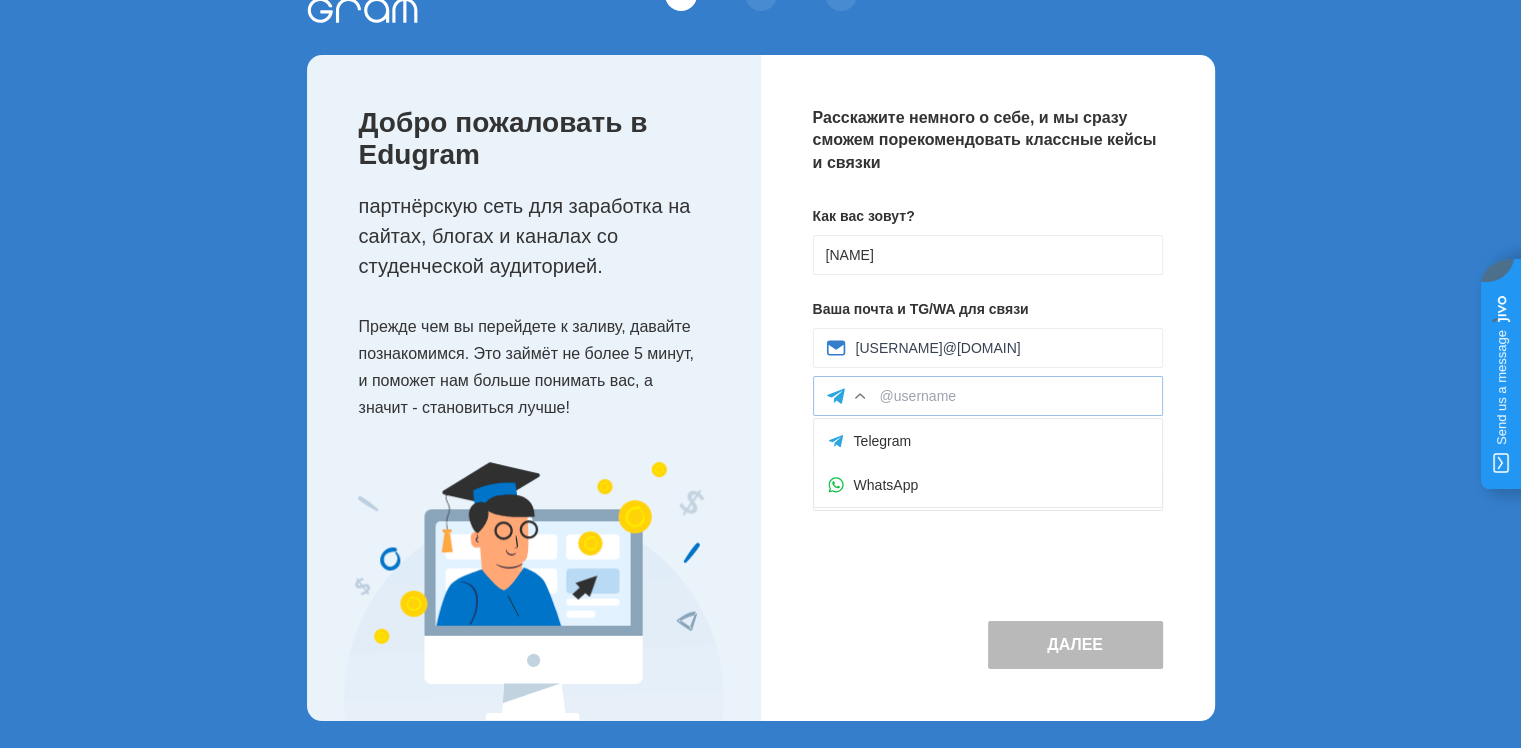 click on "Telegram WhatsApp" at bounding box center [988, 396] 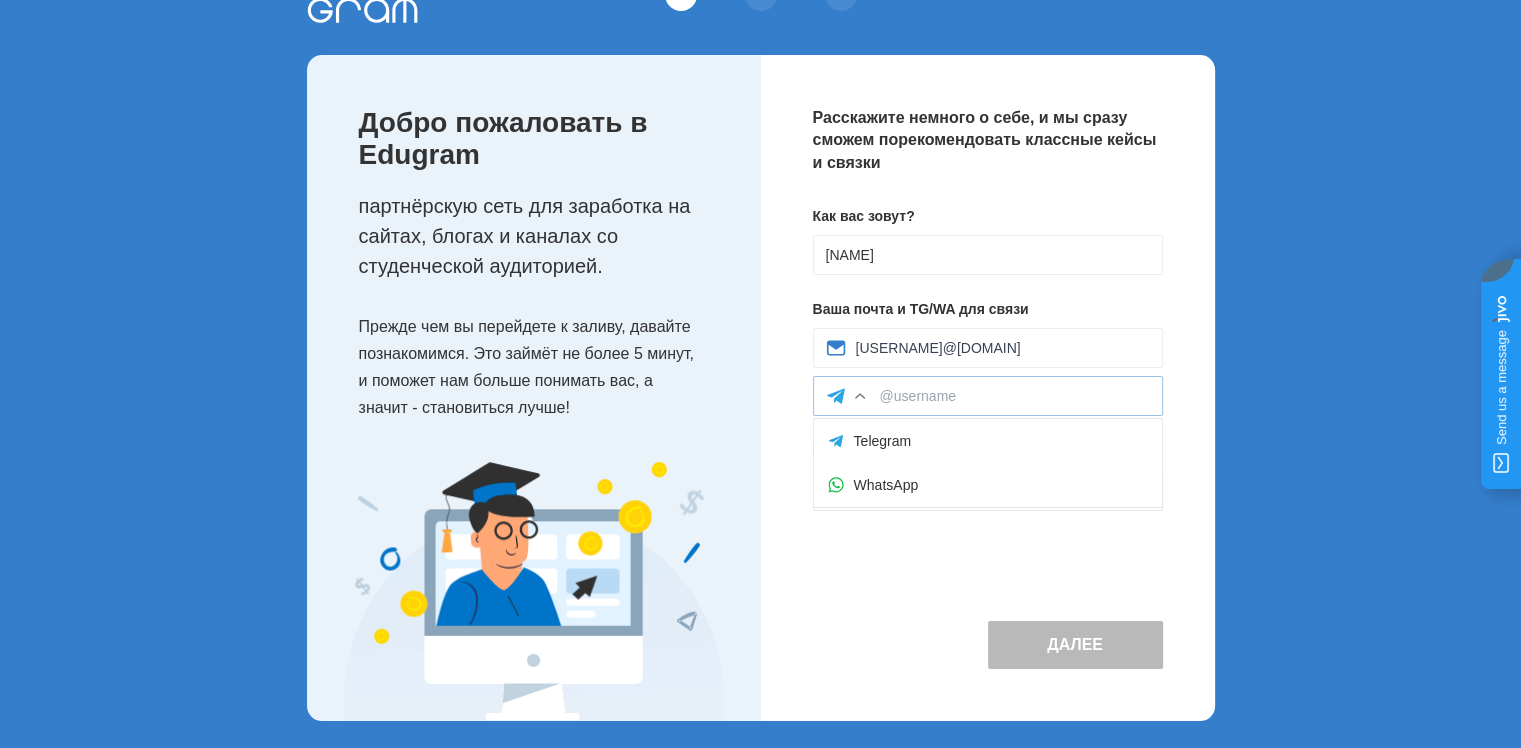 click 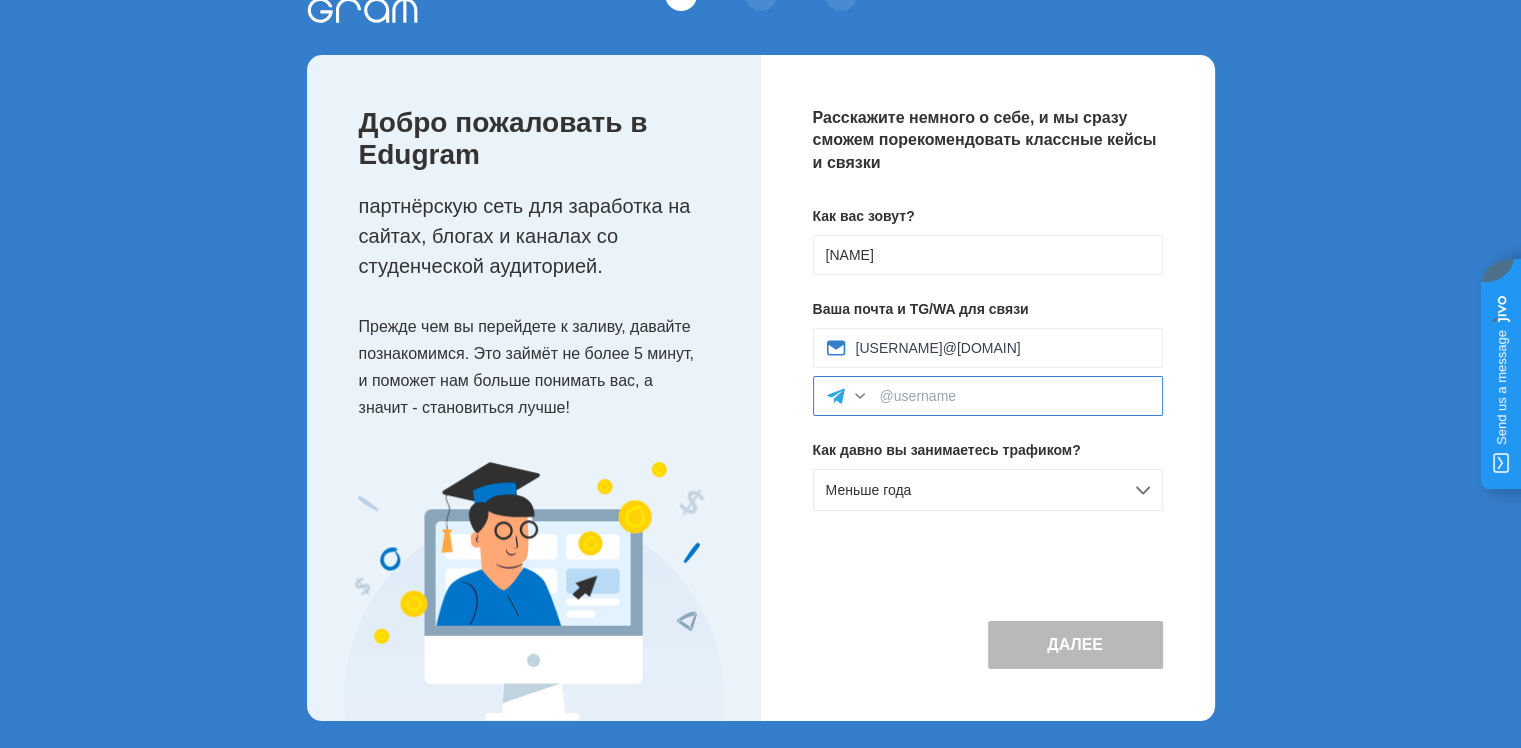 click at bounding box center [1015, 396] 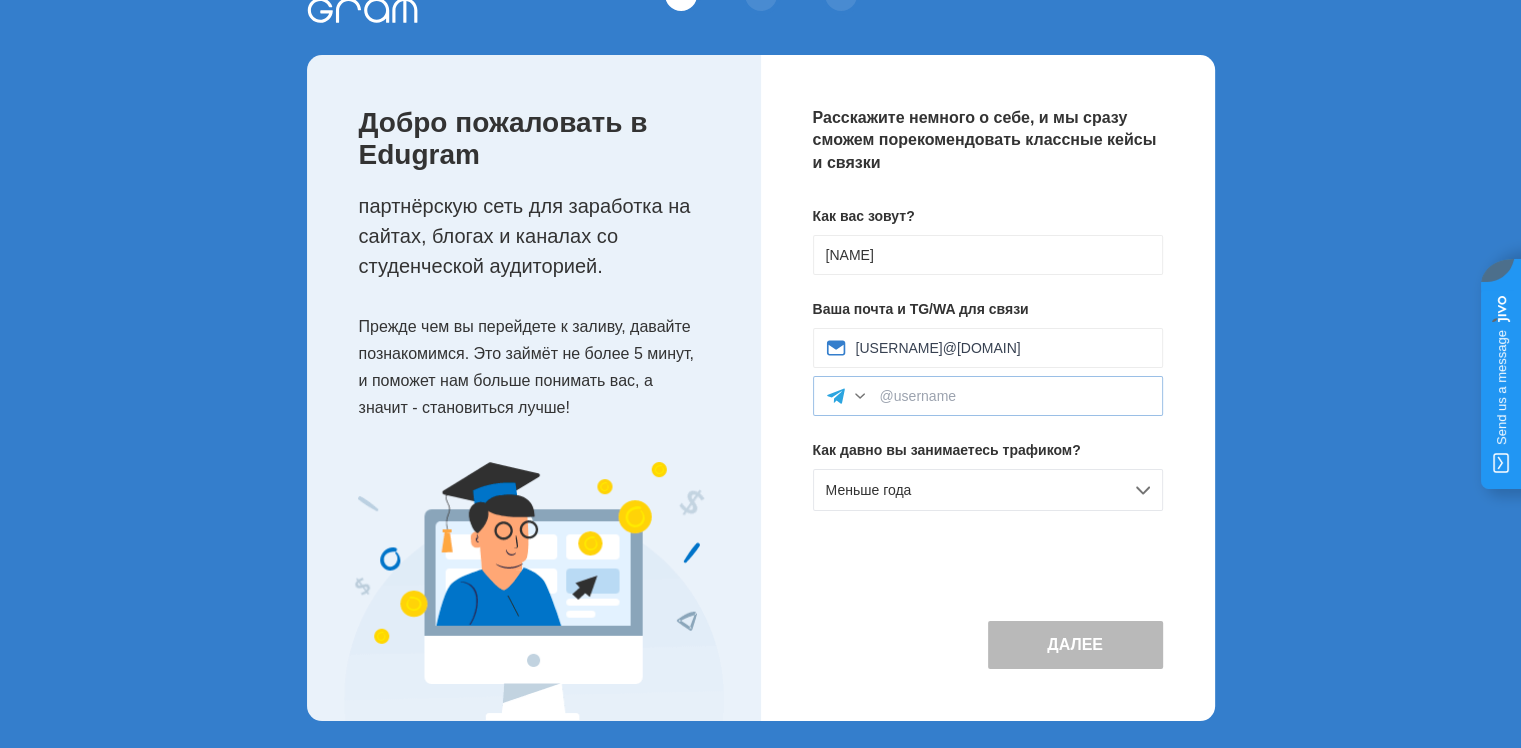 click at bounding box center (860, 396) 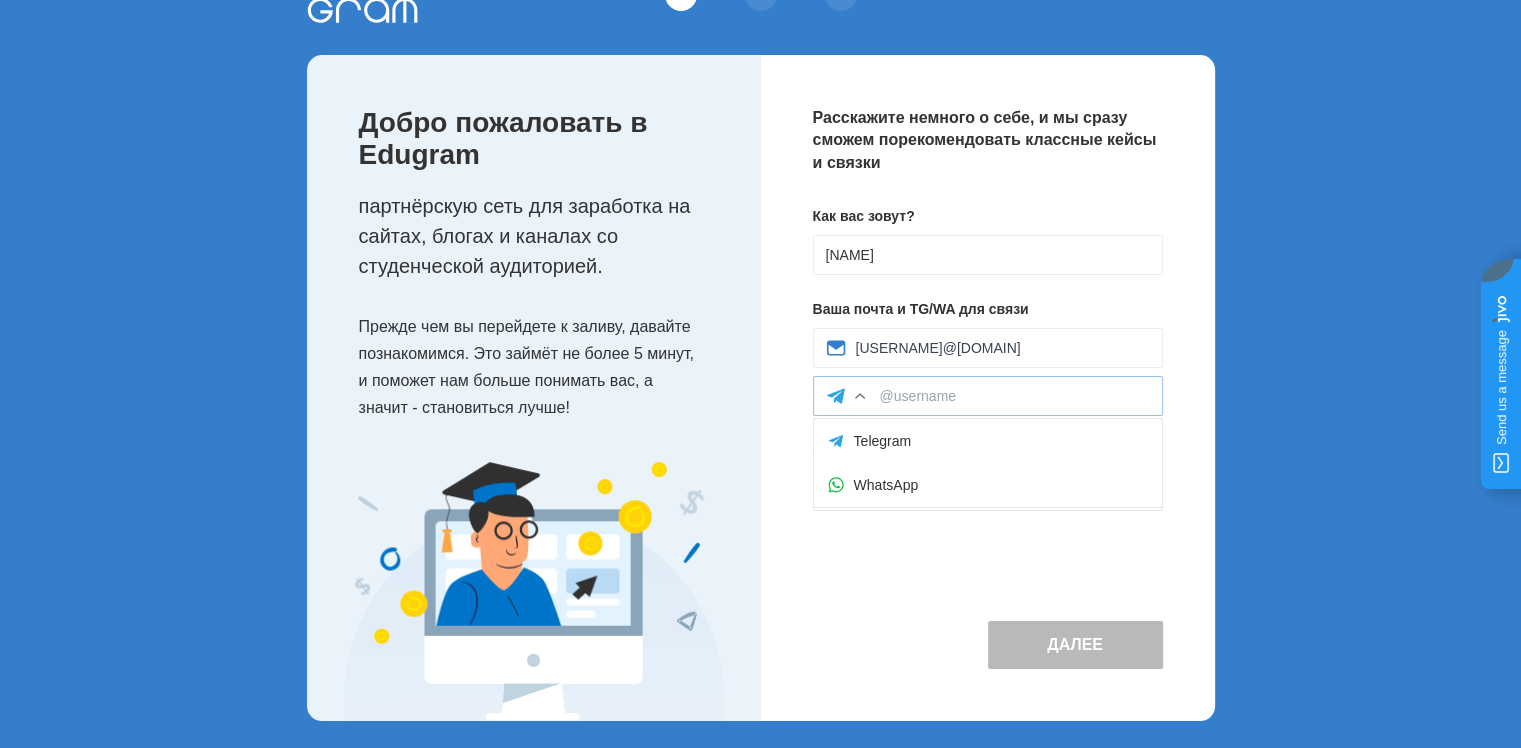 click at bounding box center [860, 396] 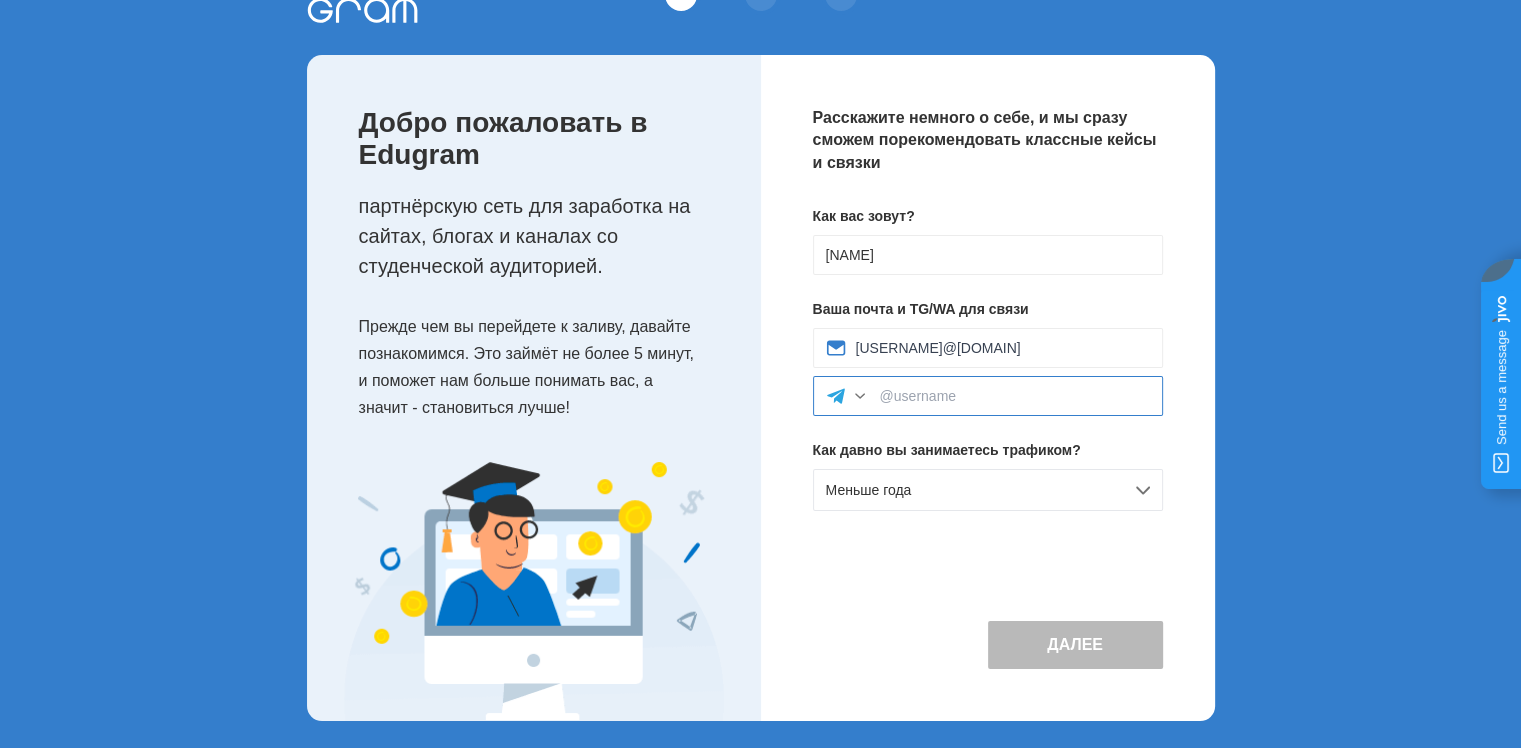 click at bounding box center [1015, 396] 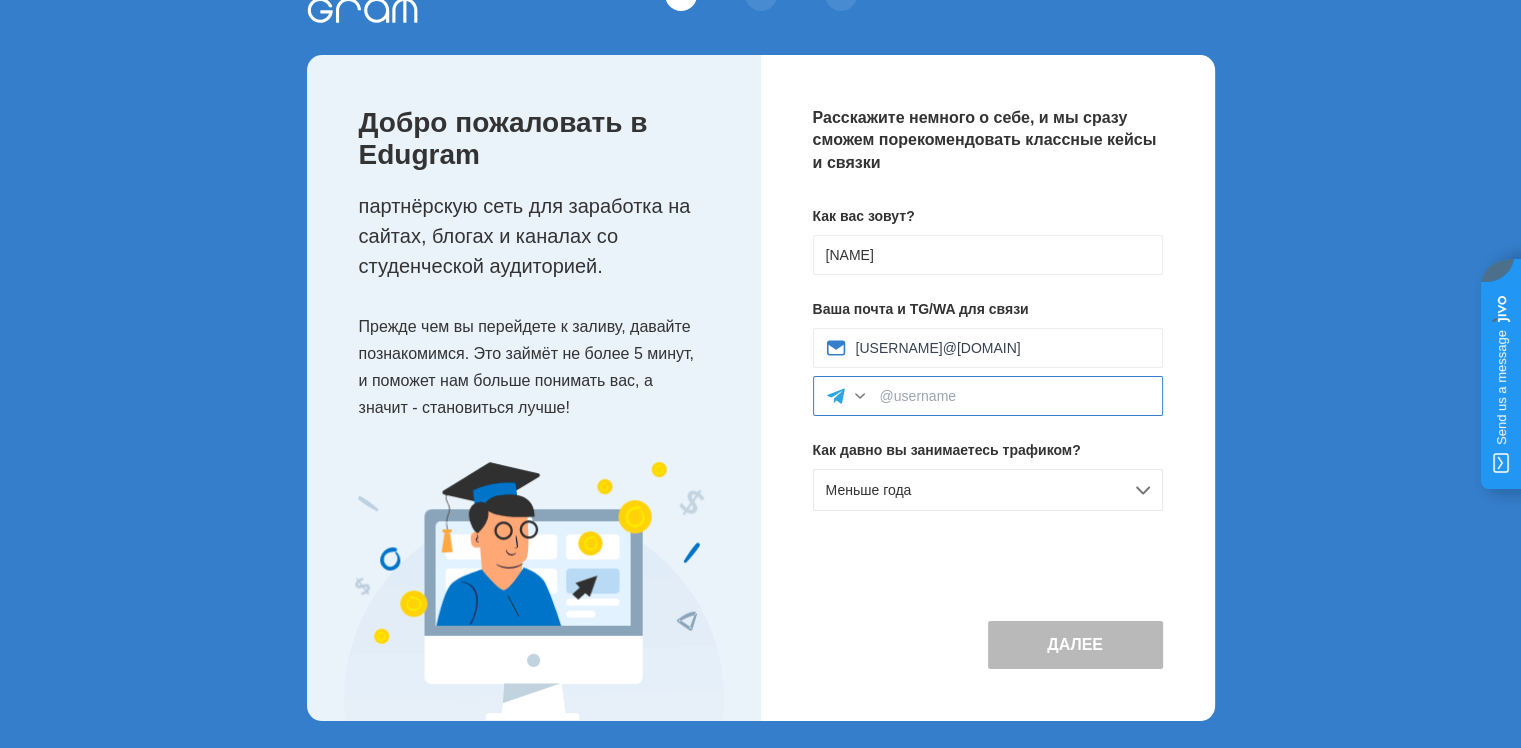 paste on "https://t.me/BNN939" 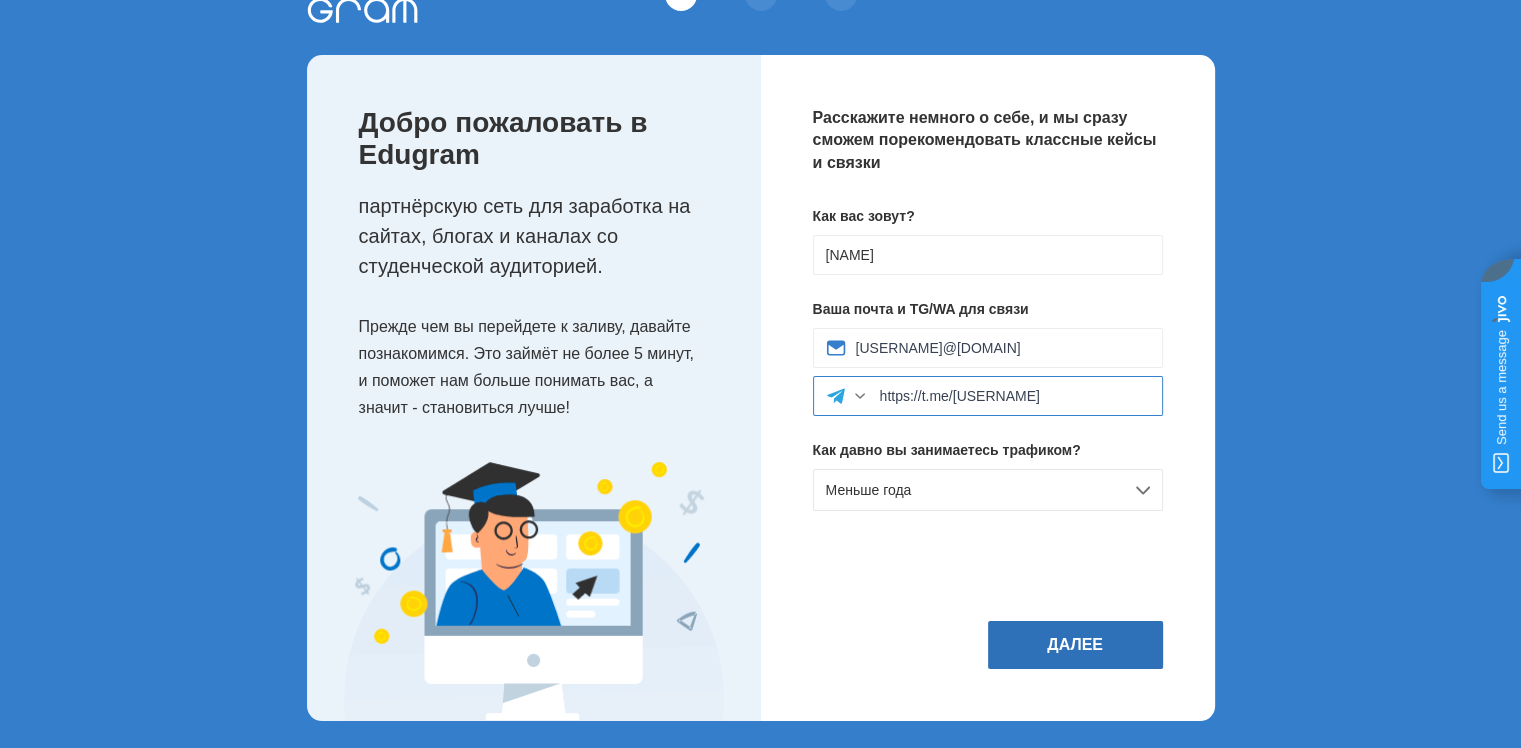 type on "https://t.me/BNN939" 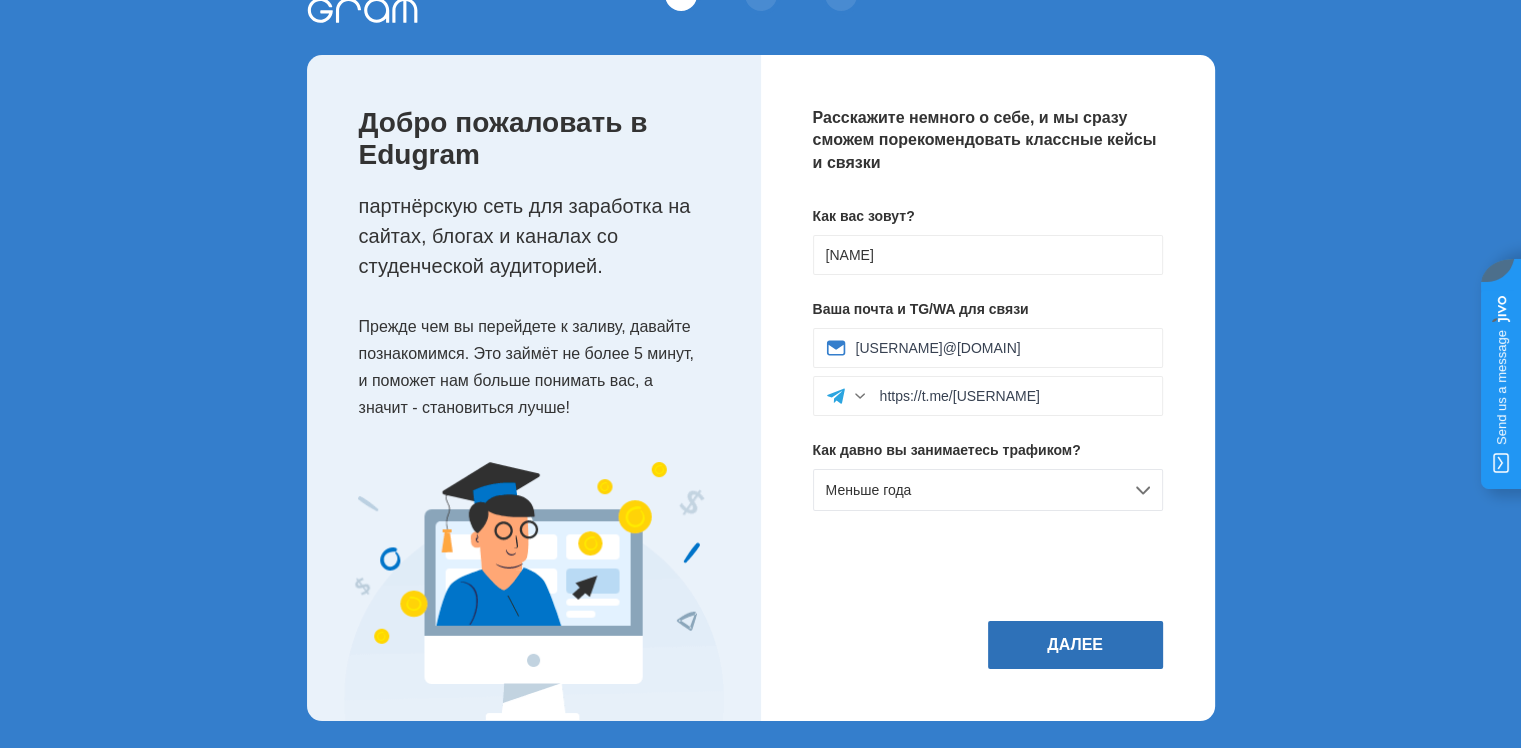 click on "Далее" at bounding box center [1075, 645] 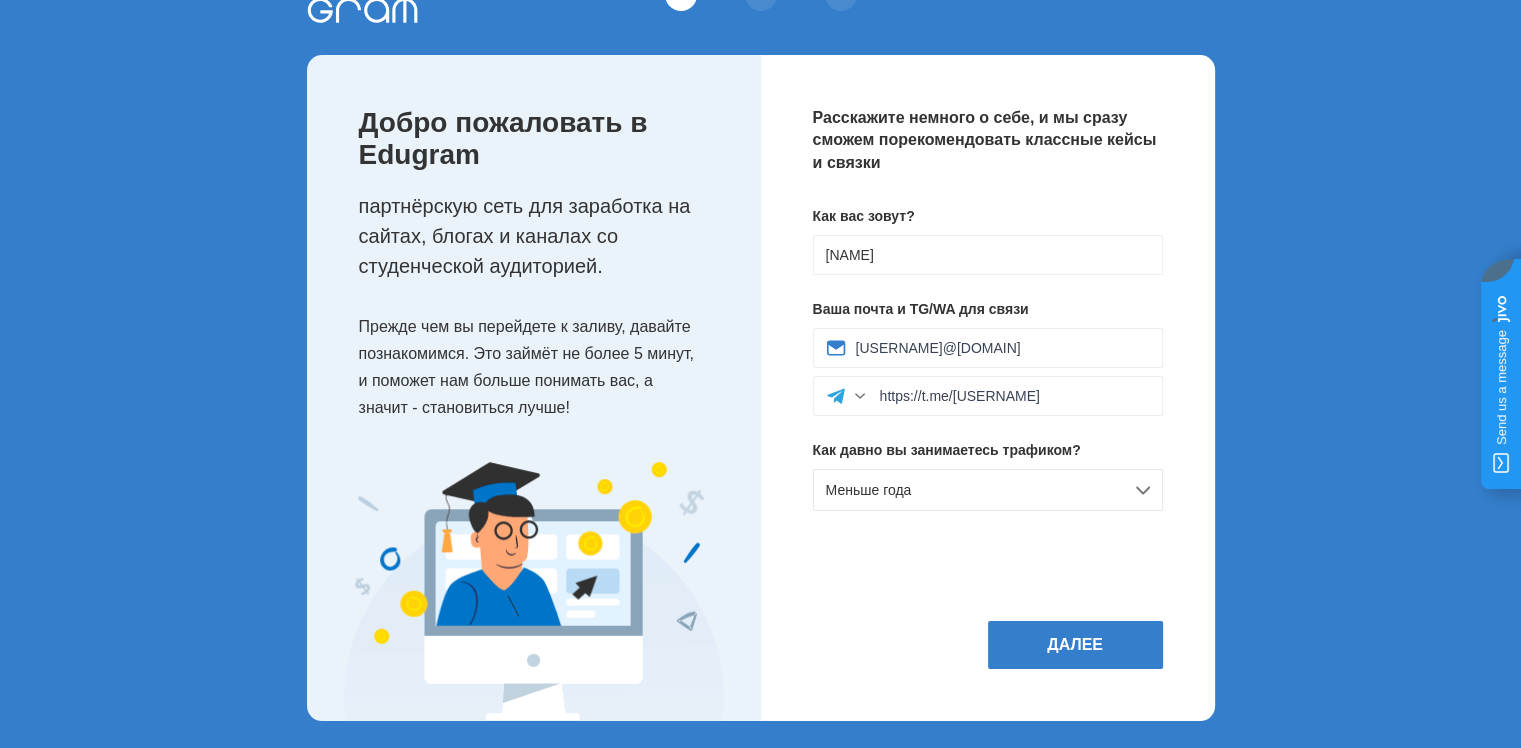 scroll, scrollTop: 0, scrollLeft: 0, axis: both 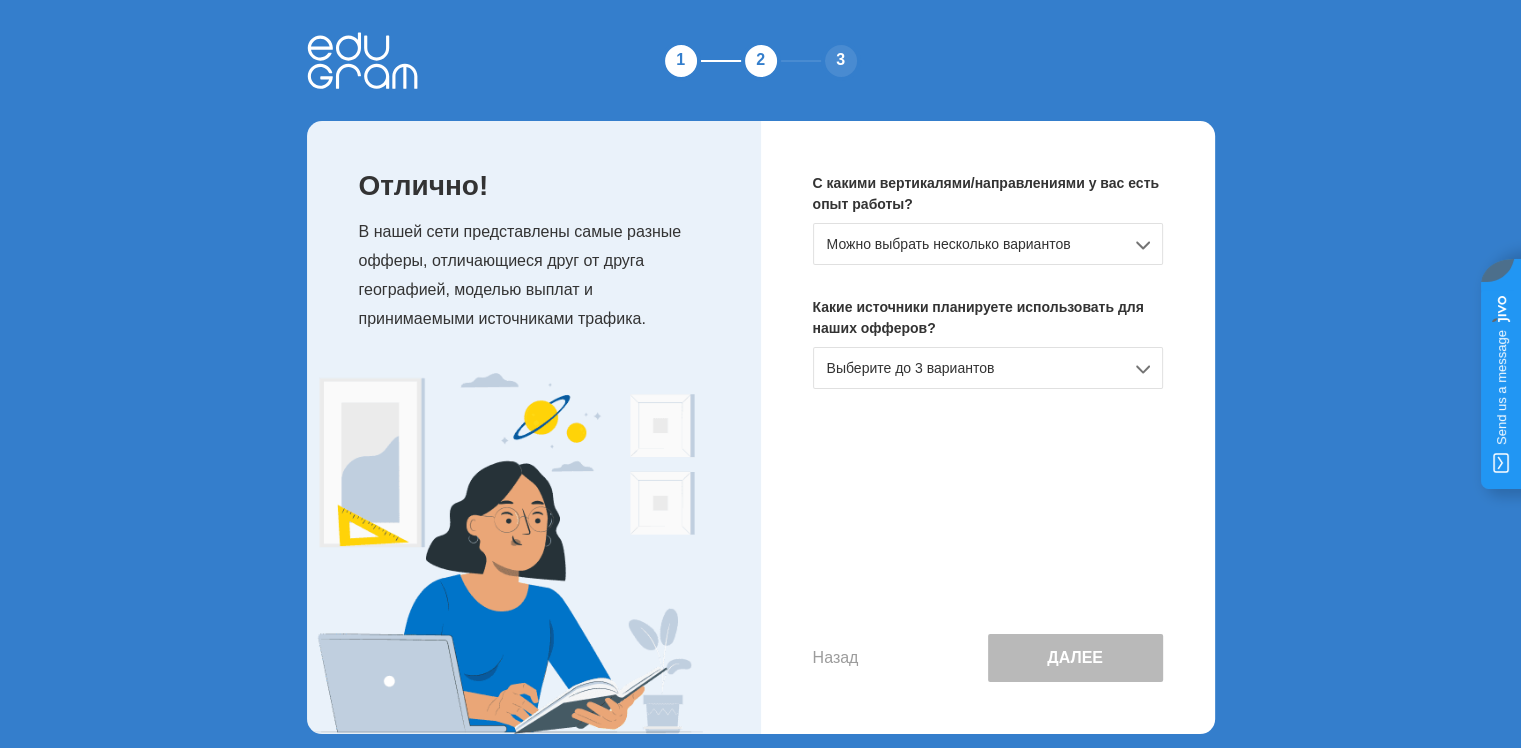 click on "Можно выбрать несколько вариантов" at bounding box center (988, 244) 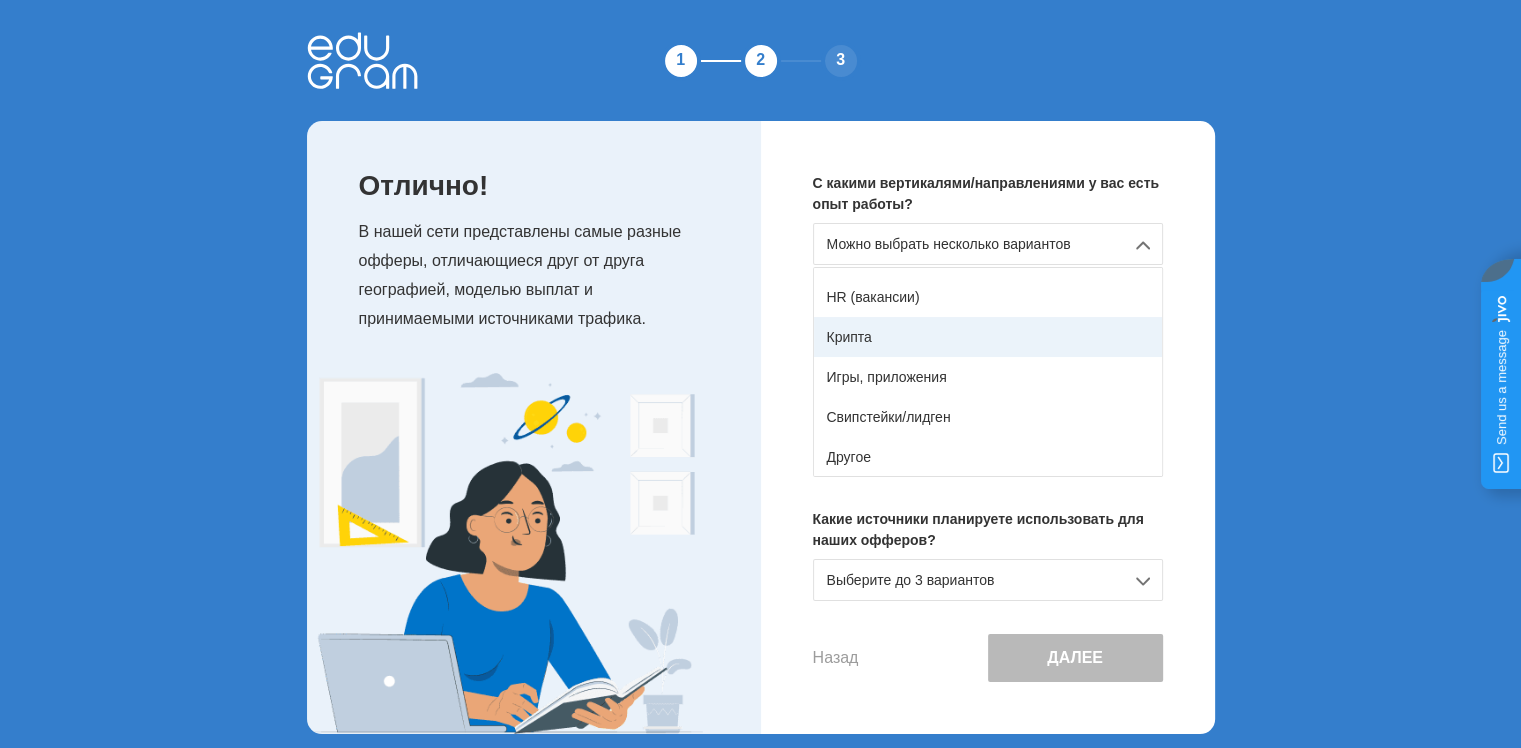 scroll, scrollTop: 352, scrollLeft: 0, axis: vertical 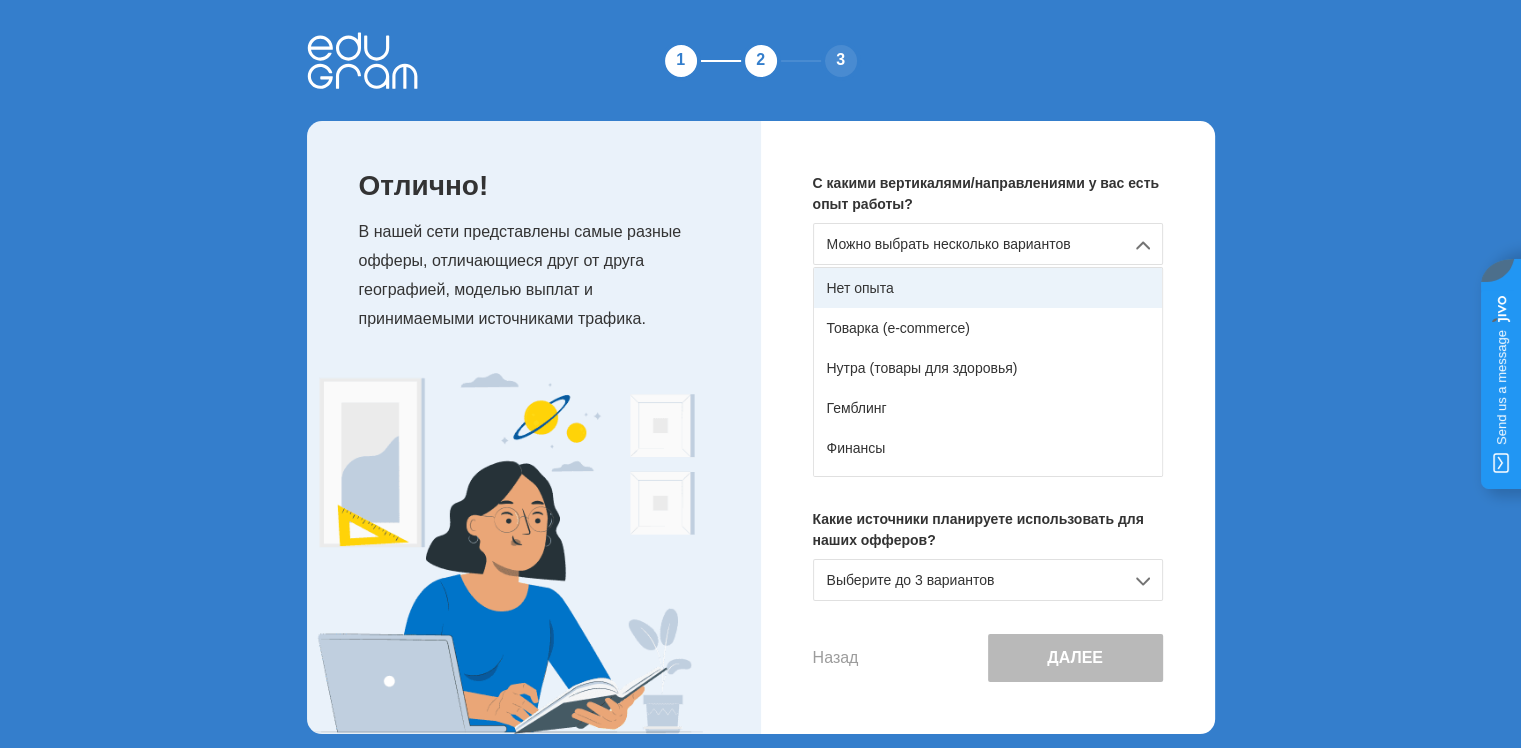 click on "Нет опыта" at bounding box center [988, 288] 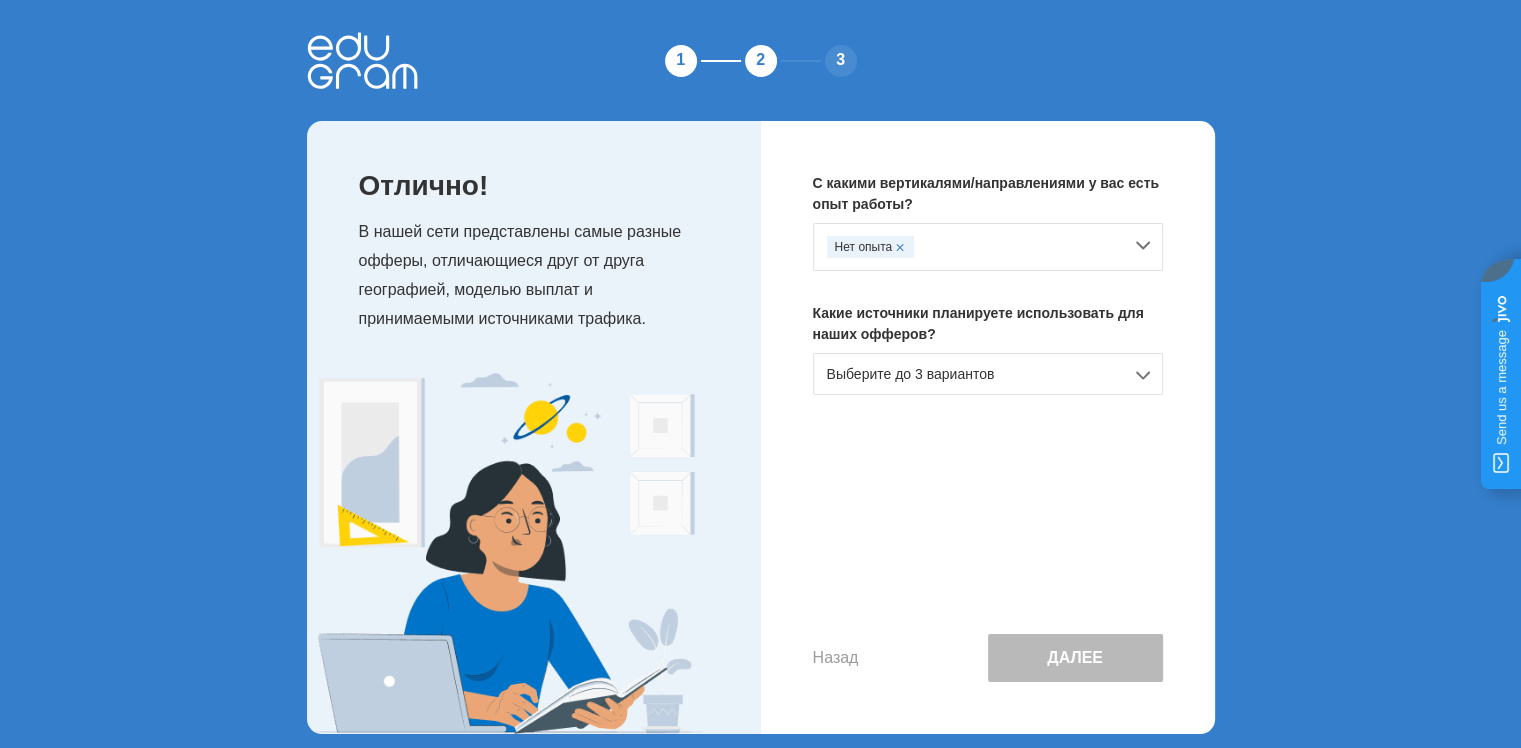 click on "Выберите до 3 вариантов" at bounding box center [988, 374] 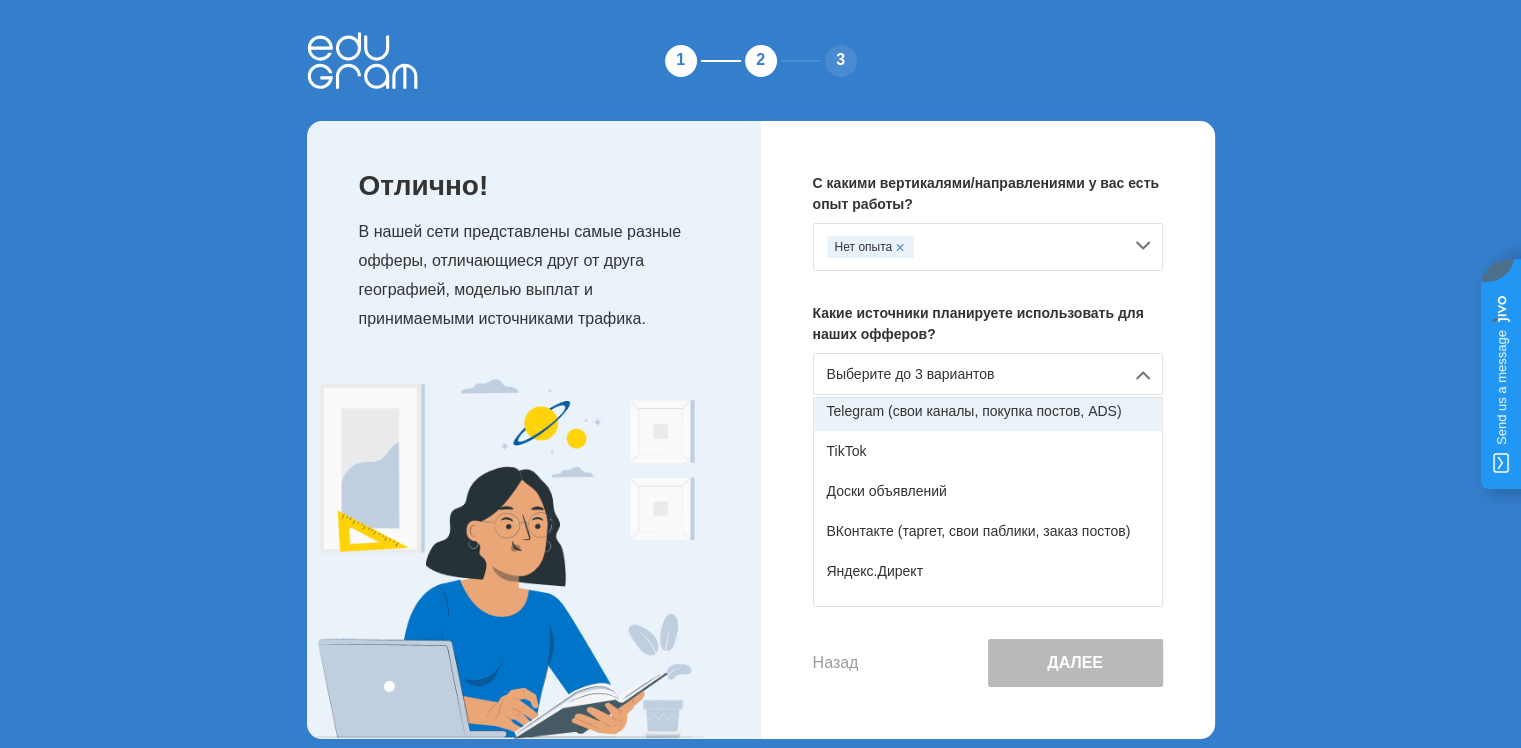 scroll, scrollTop: 328, scrollLeft: 0, axis: vertical 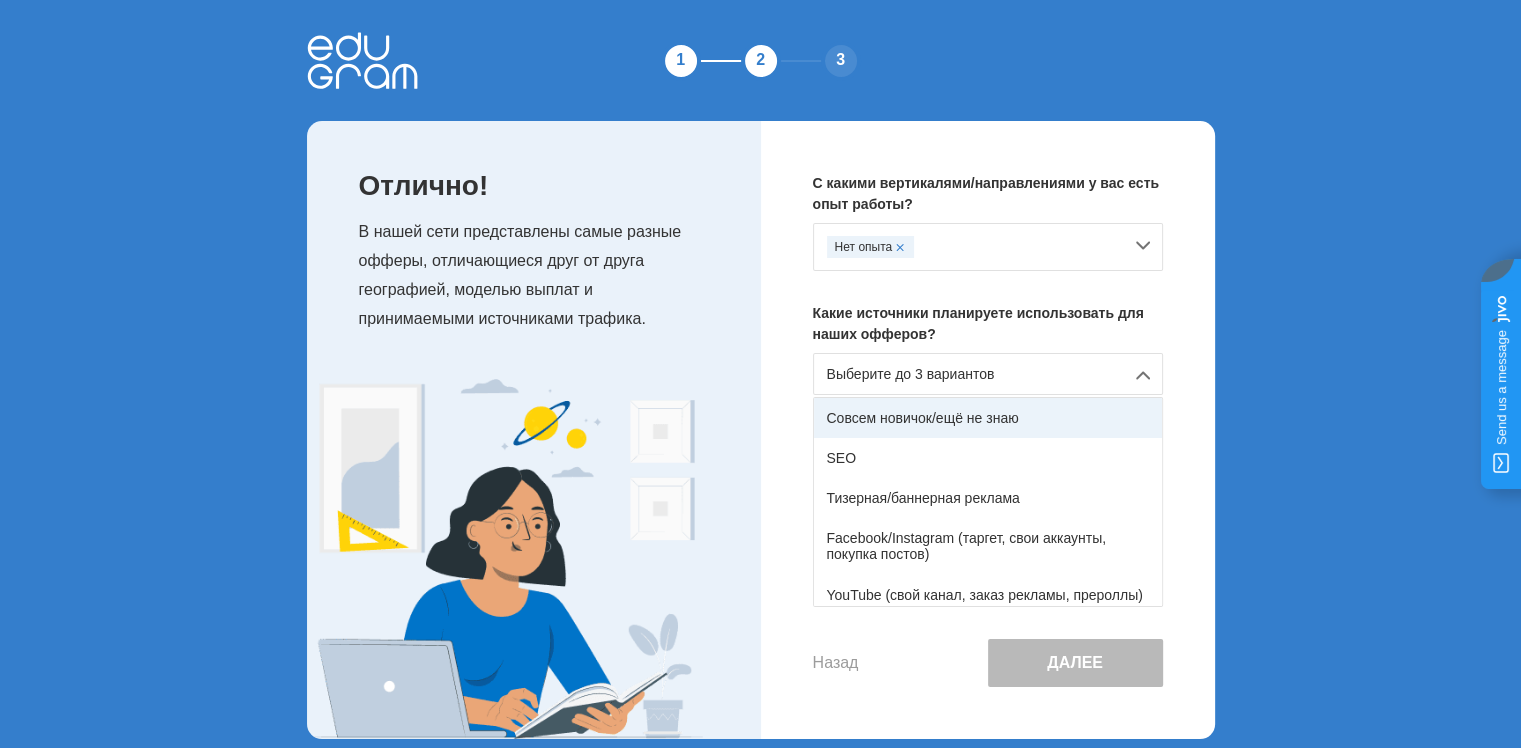 click on "Совсем новичок/ещё не знаю" at bounding box center [988, 418] 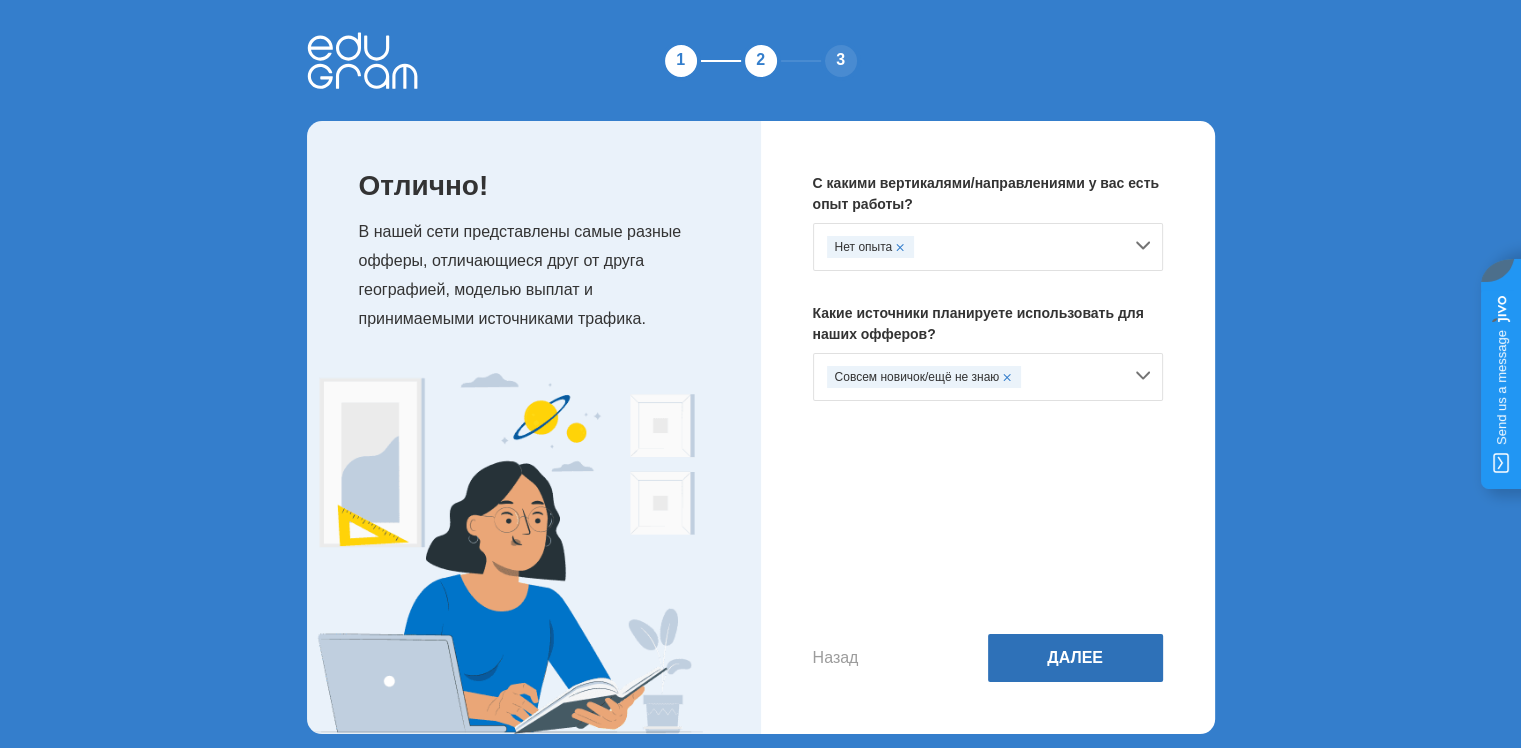 click on "Далее" at bounding box center [1075, 658] 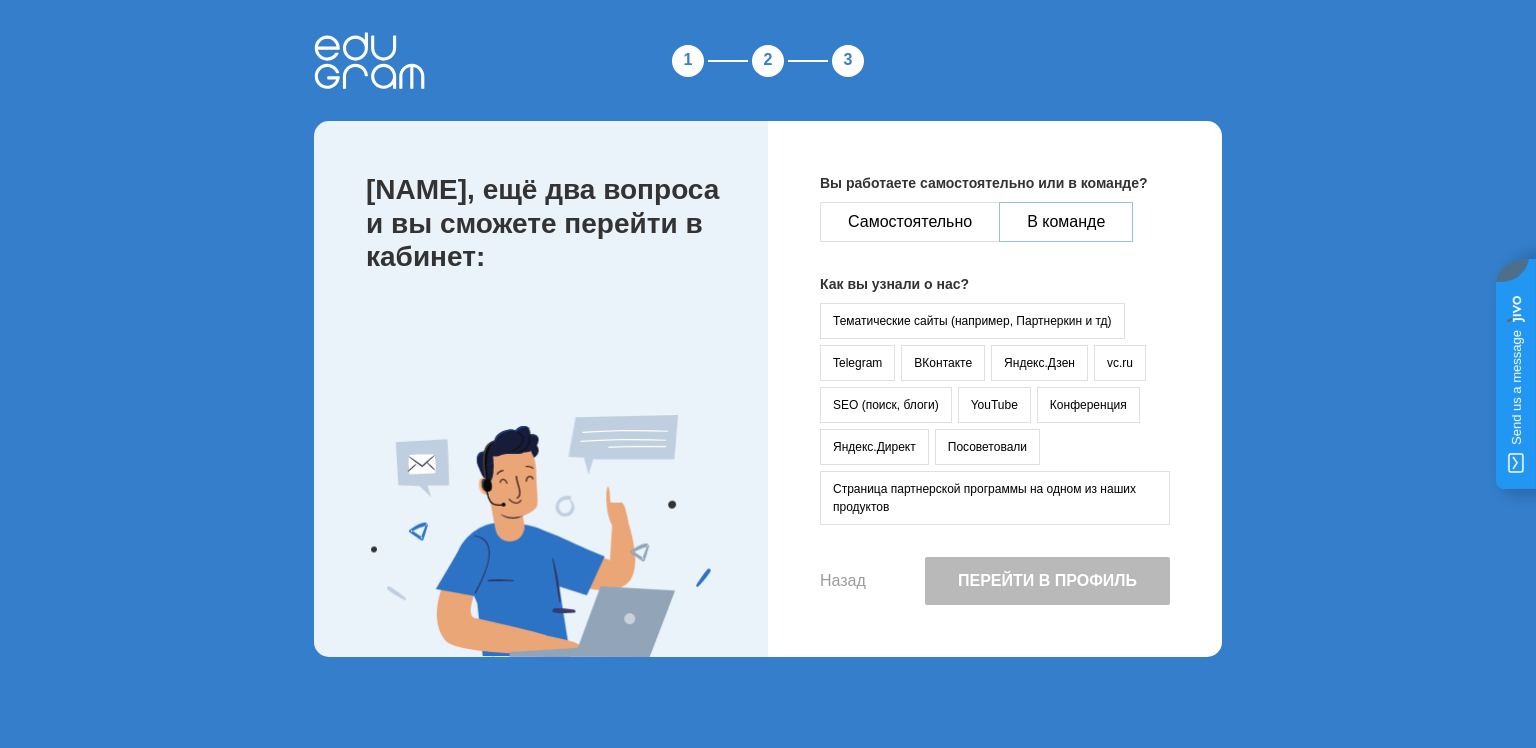 click on "В команде" at bounding box center (1066, 222) 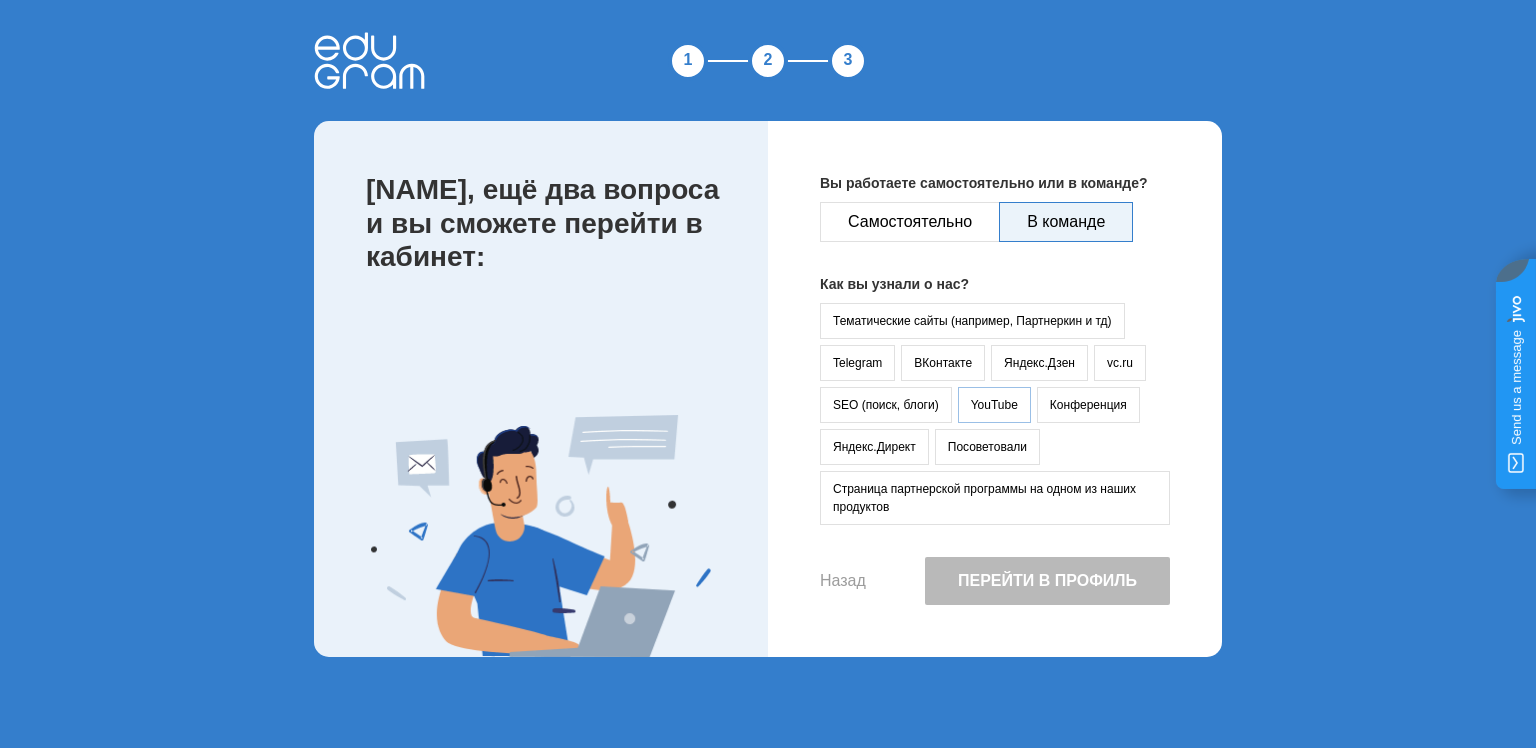 click on "YouTube" at bounding box center [994, 405] 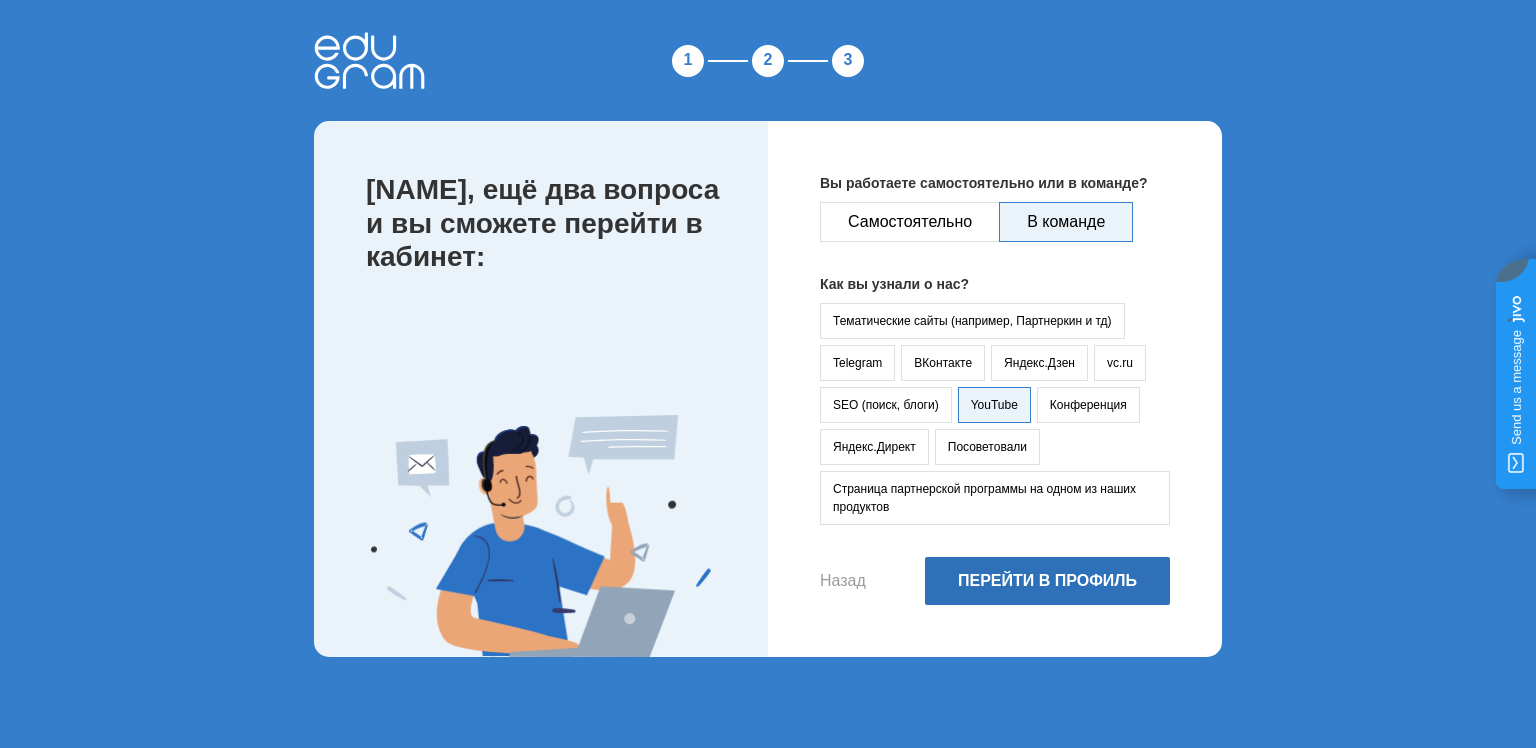 click on "Перейти в профиль" at bounding box center (1047, 581) 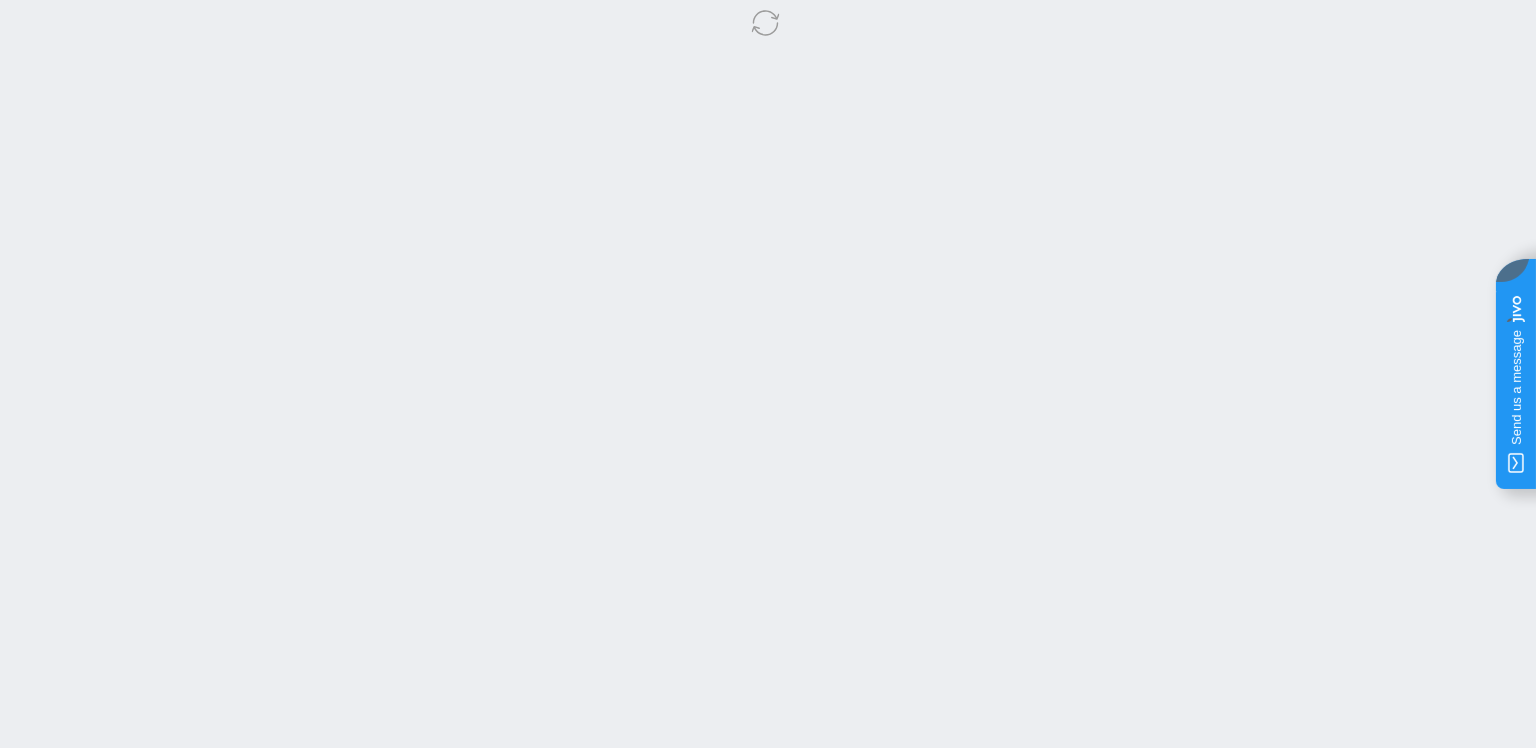 scroll, scrollTop: 0, scrollLeft: 0, axis: both 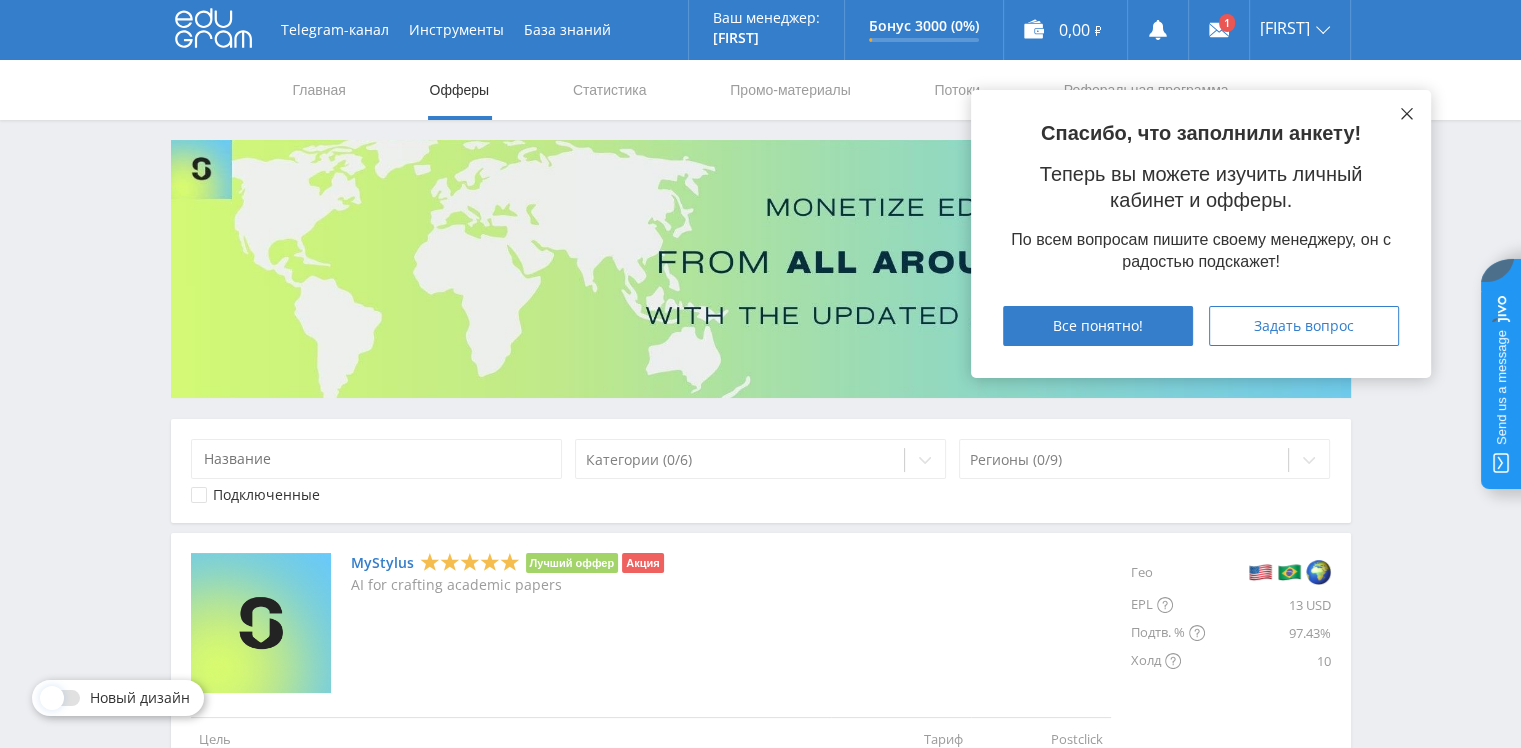 click 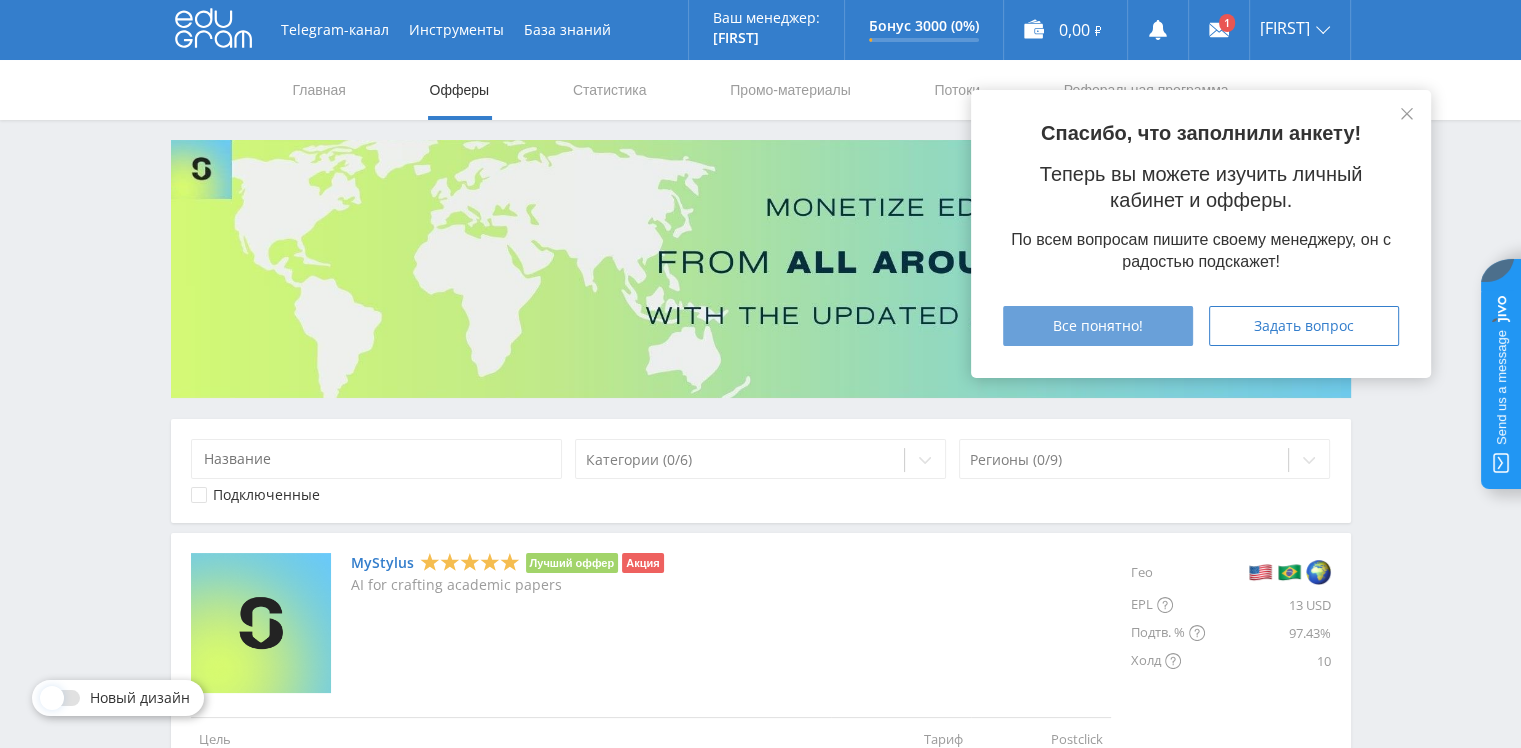 click on "Все понятно!" at bounding box center (1098, 326) 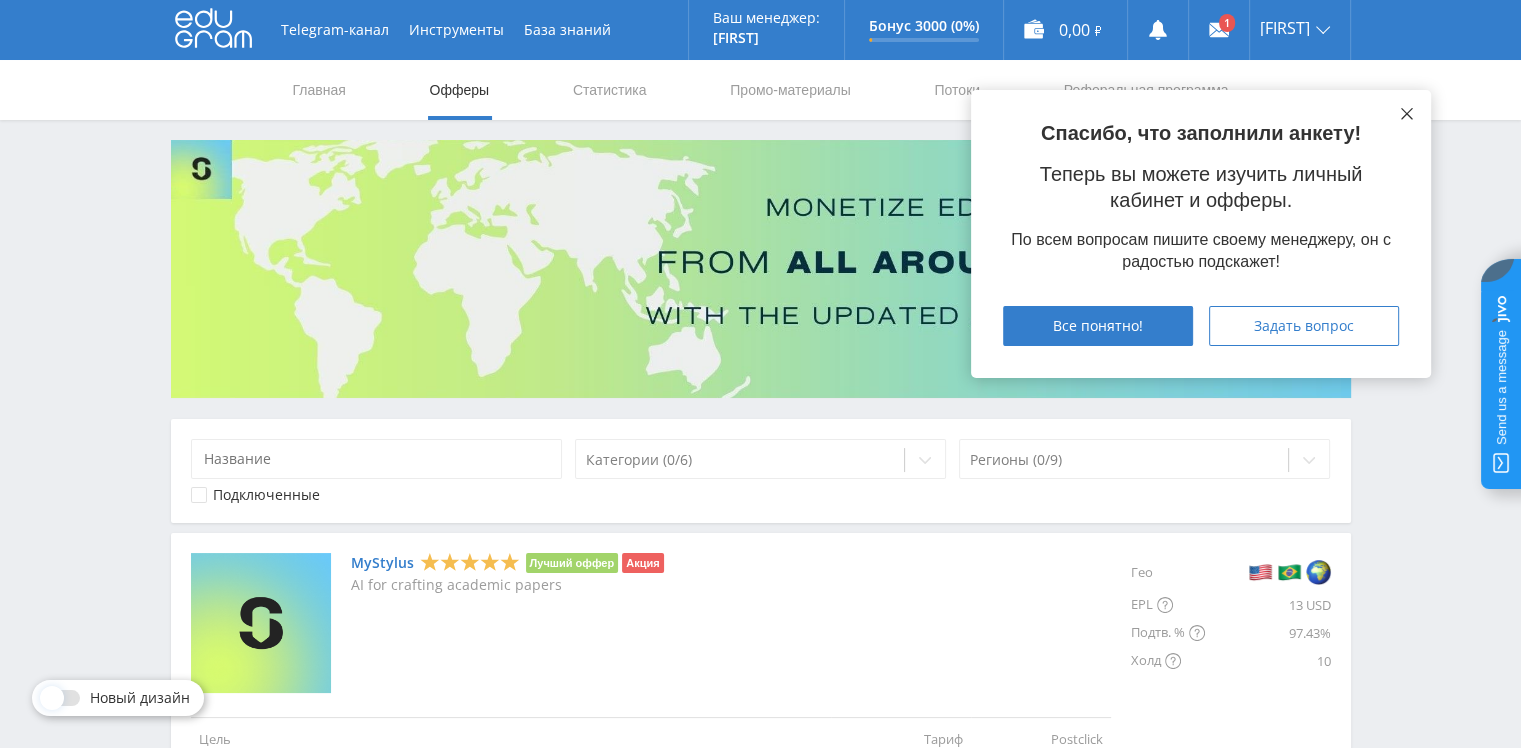 click 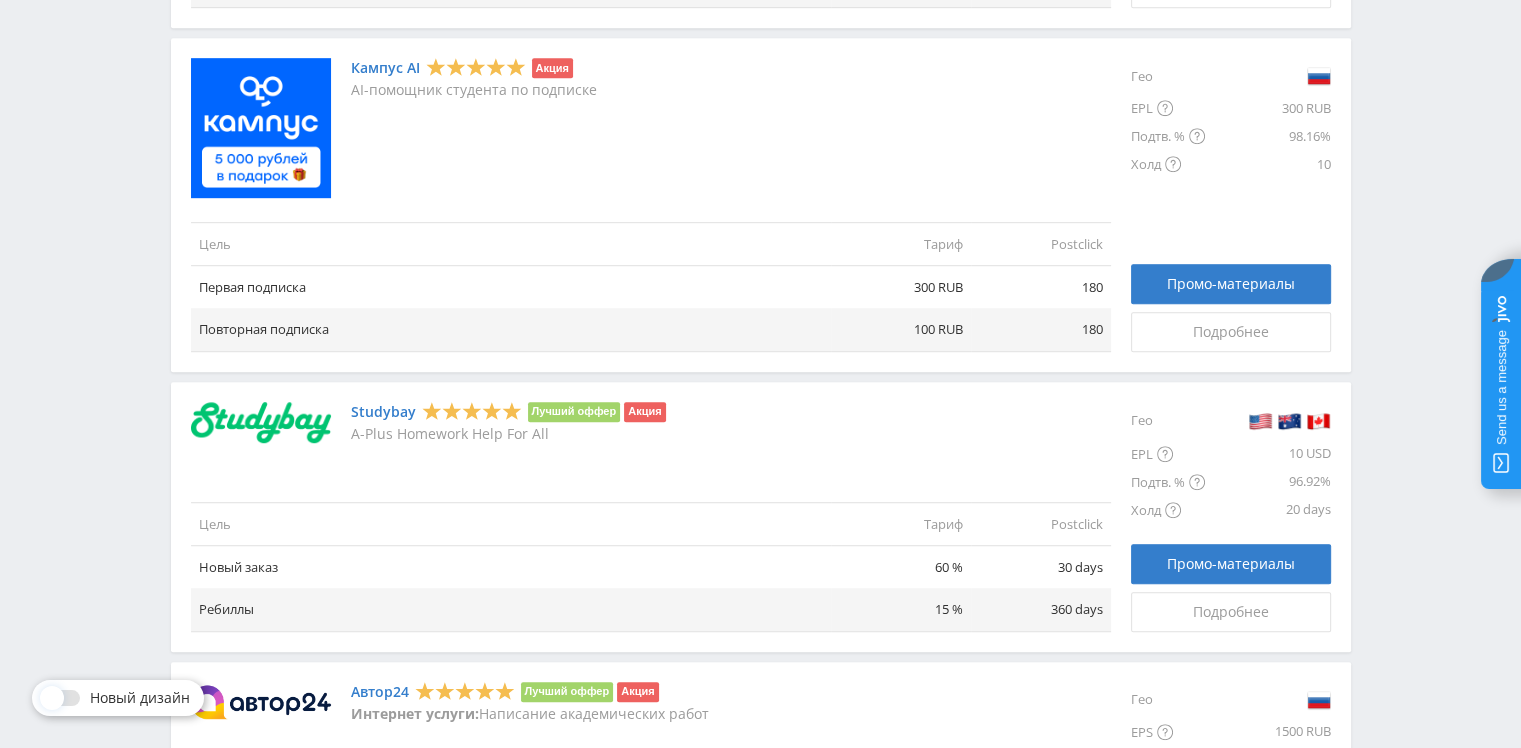 scroll, scrollTop: 1172, scrollLeft: 0, axis: vertical 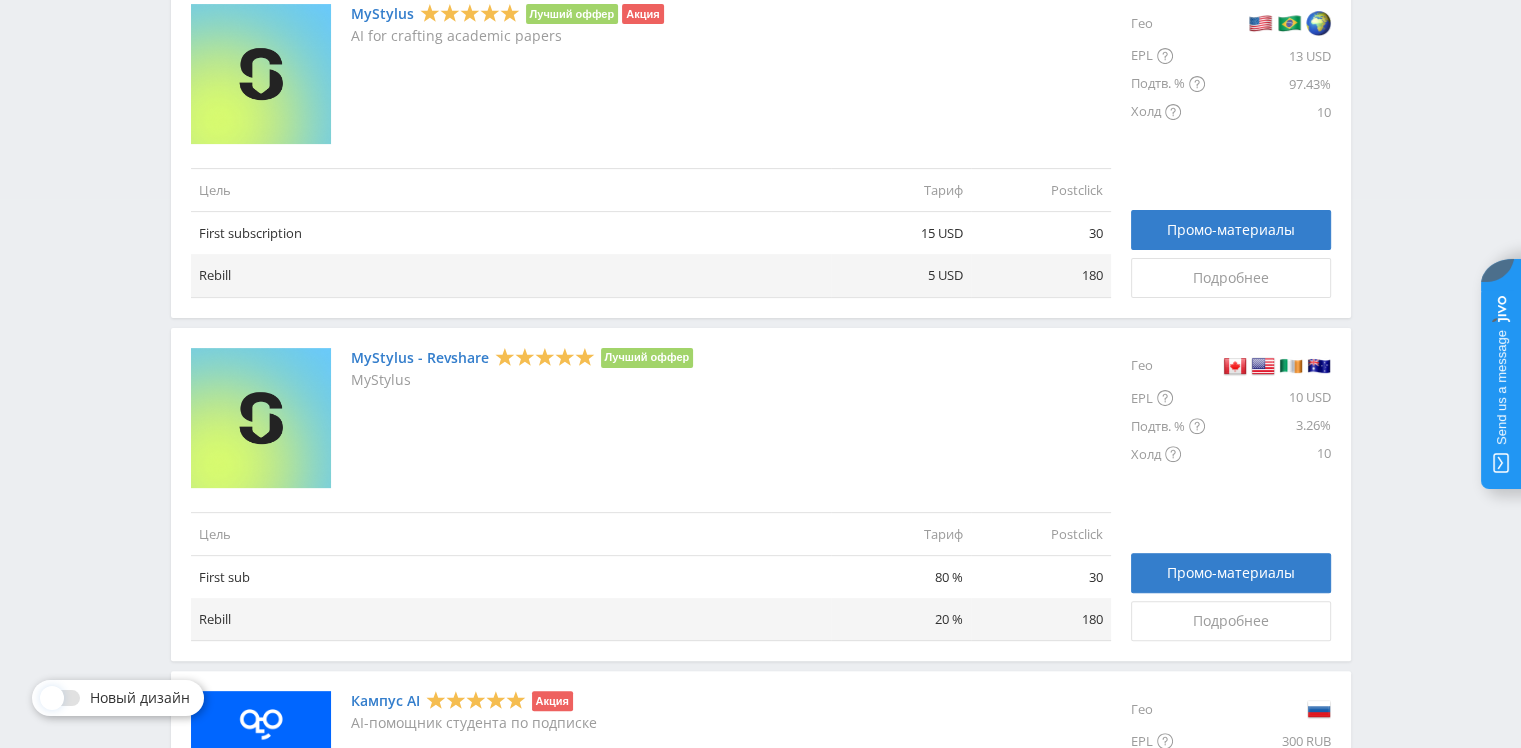 click on "MyStylus - Revshare" at bounding box center (420, 358) 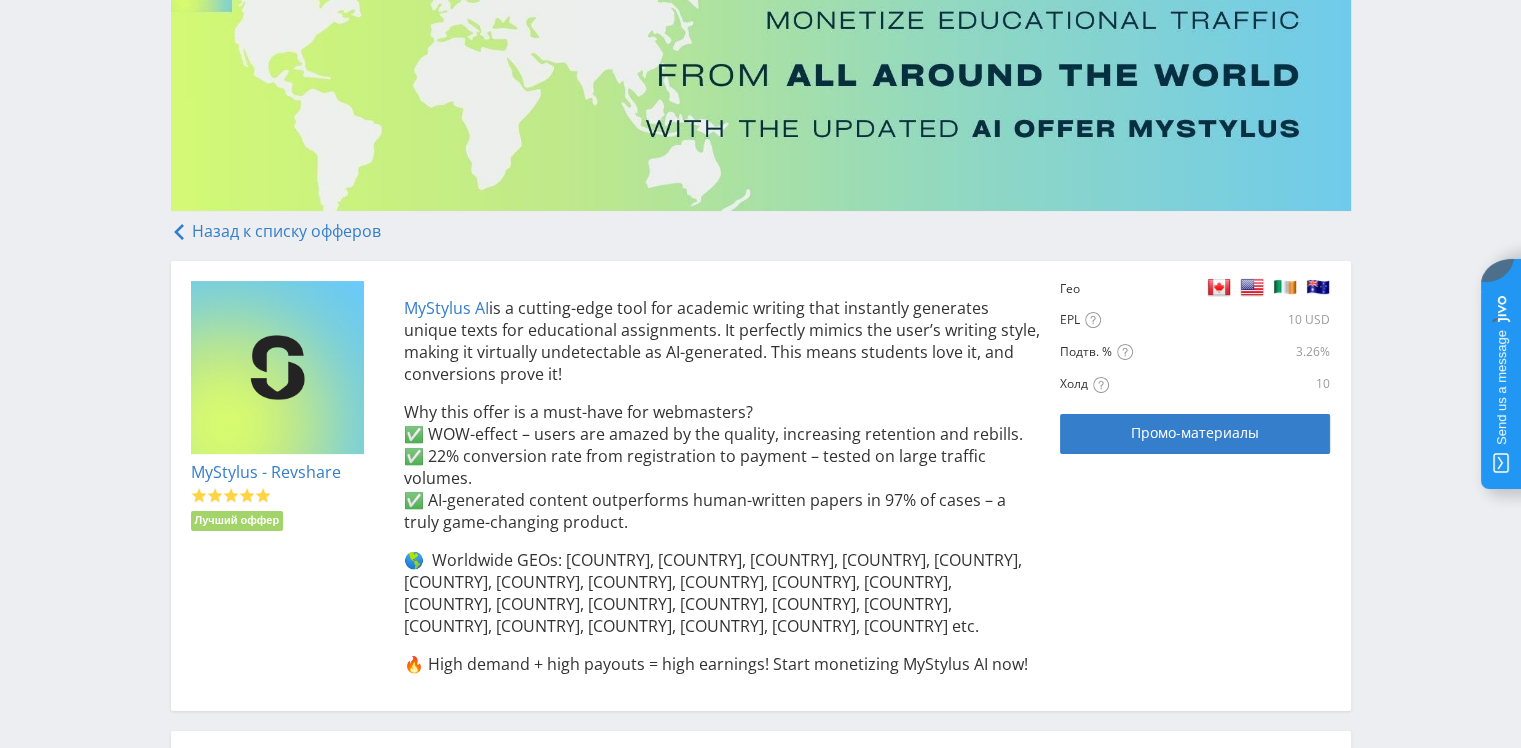 scroll, scrollTop: 200, scrollLeft: 0, axis: vertical 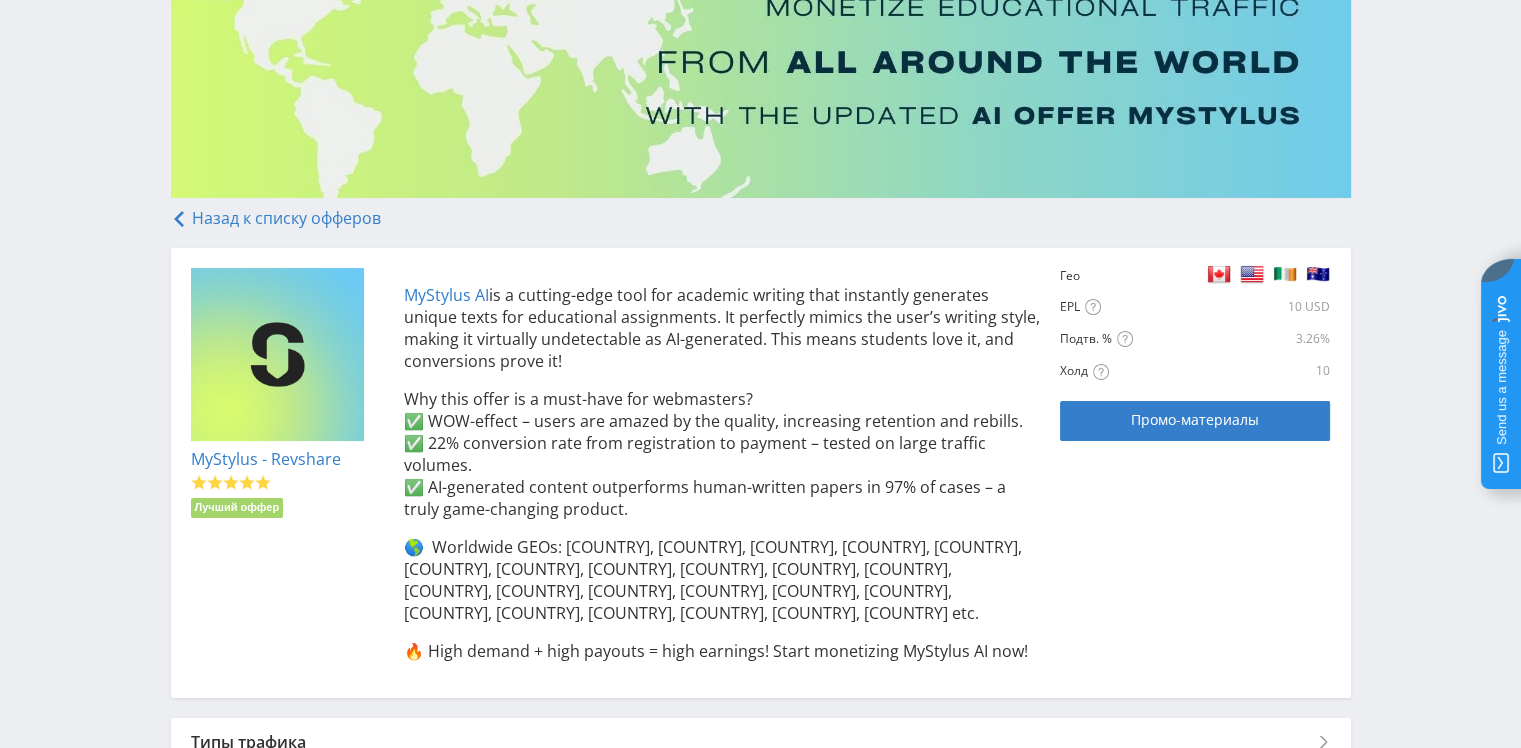 click on "Why this offer is a must-have for webmasters? ✅ WOW-effect – users are amazed by the quality, increasing retention and rebills. ✅ 22% conversion rate from registration to payment – tested on large traffic volumes. ✅ AI-generated content outperforms human-written papers in 97% of cases – a truly game-changing product." at bounding box center [722, 454] 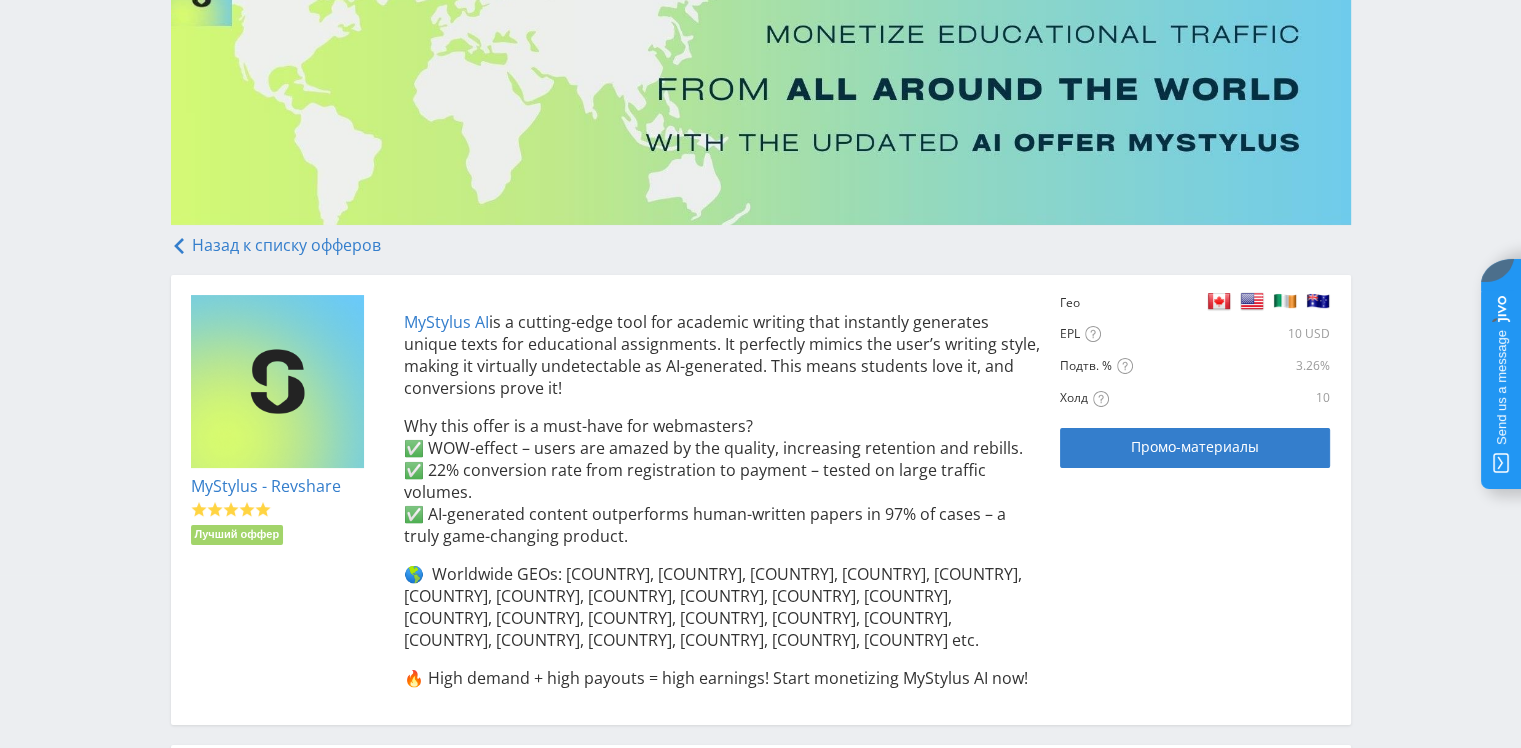 scroll, scrollTop: 333, scrollLeft: 0, axis: vertical 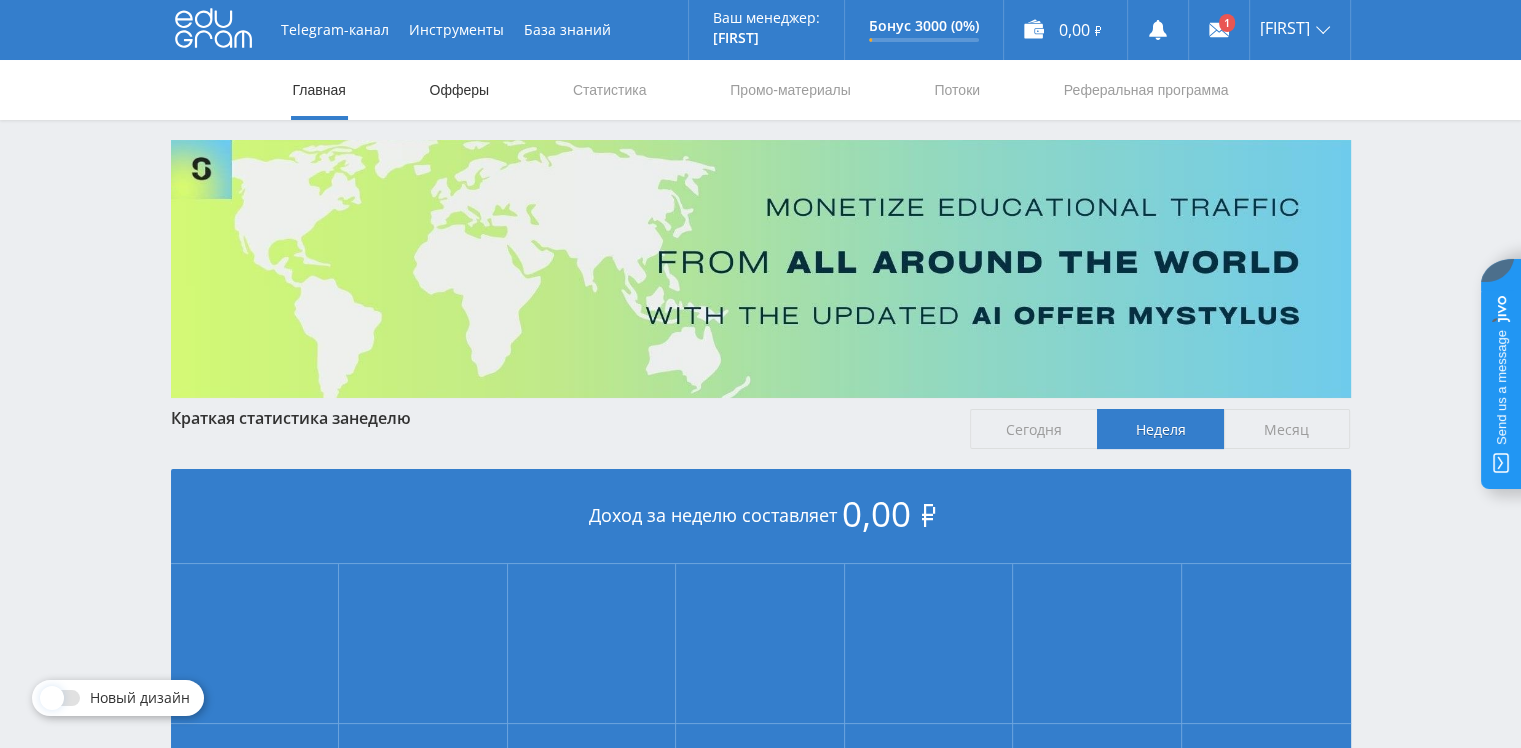 click on "Офферы" at bounding box center [460, 90] 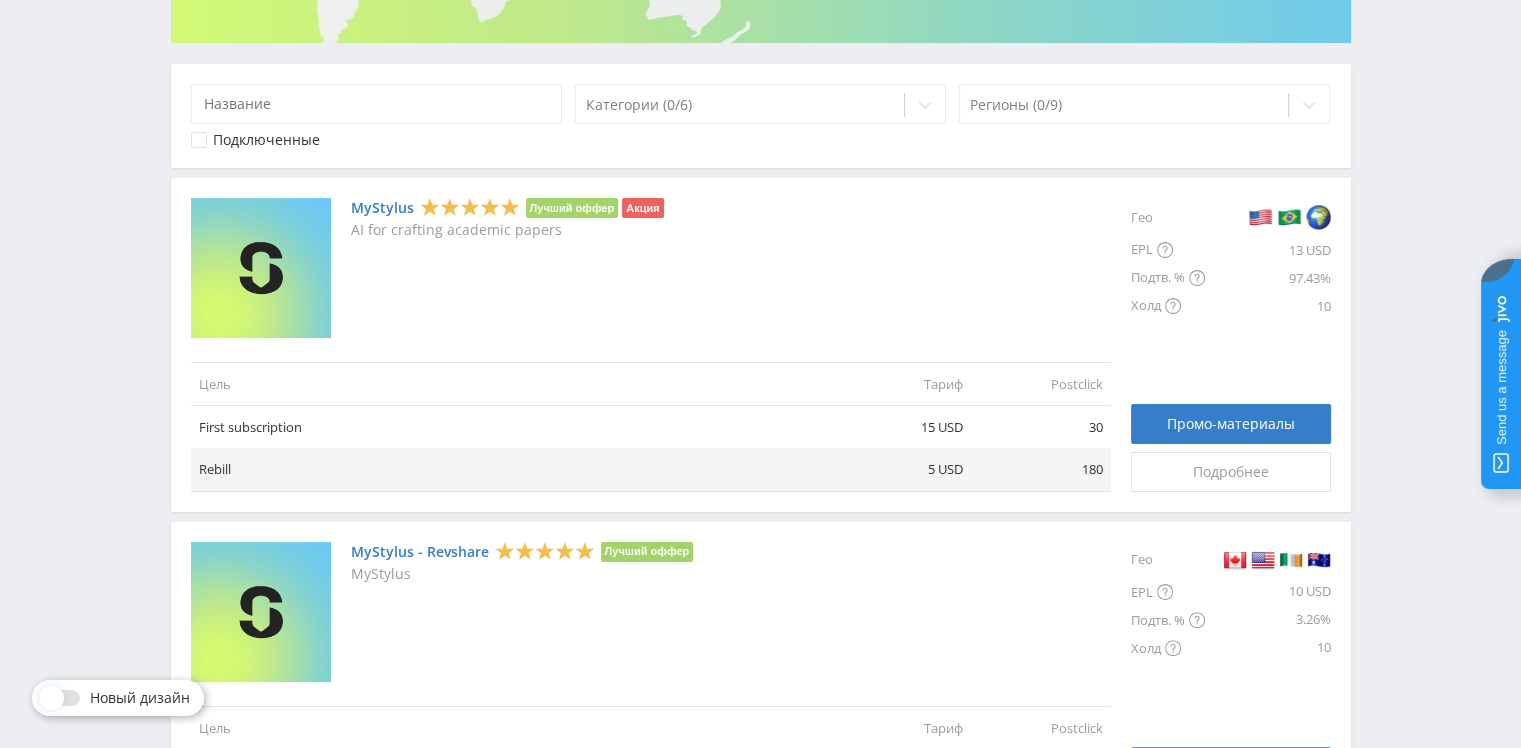 scroll, scrollTop: 400, scrollLeft: 0, axis: vertical 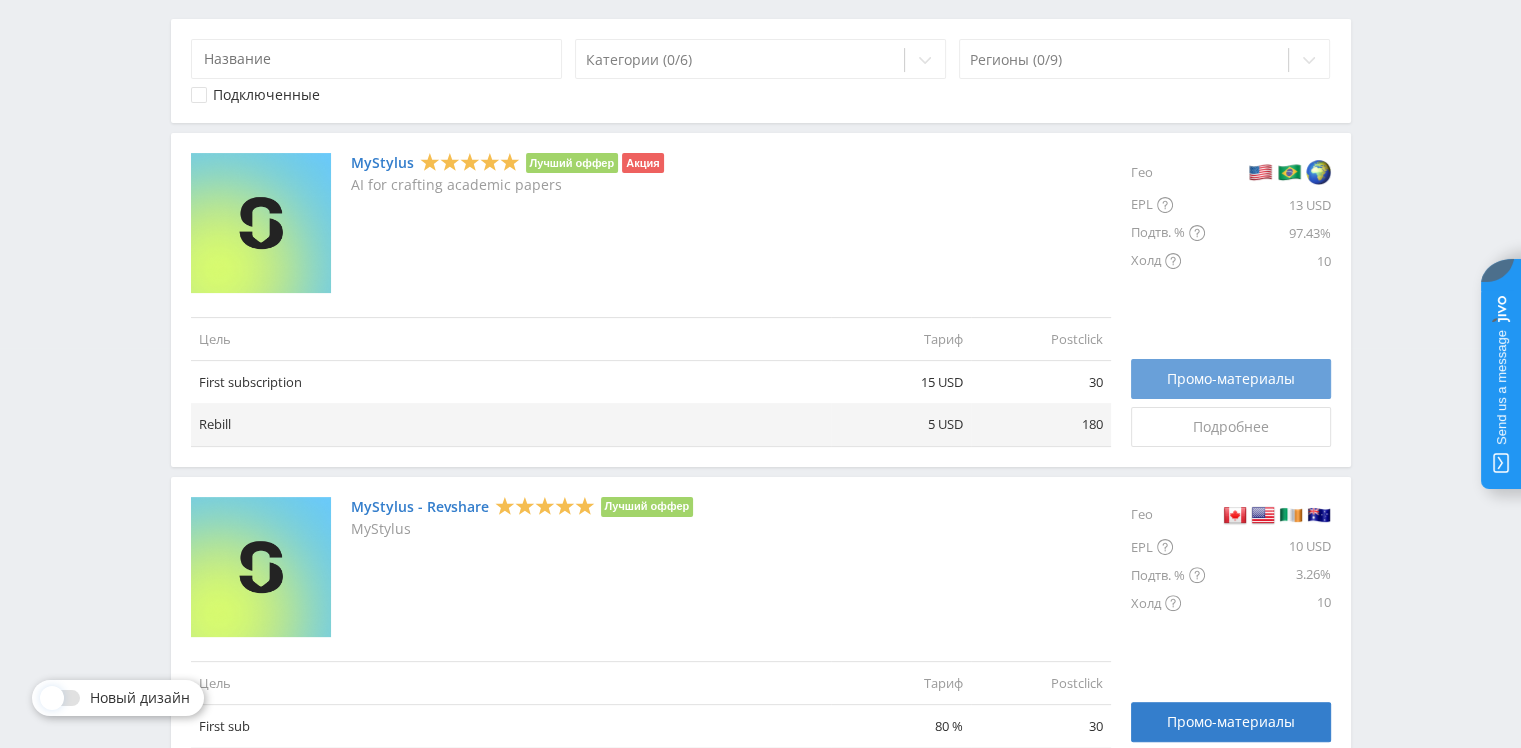 click on "Промо-материалы" at bounding box center [1231, 379] 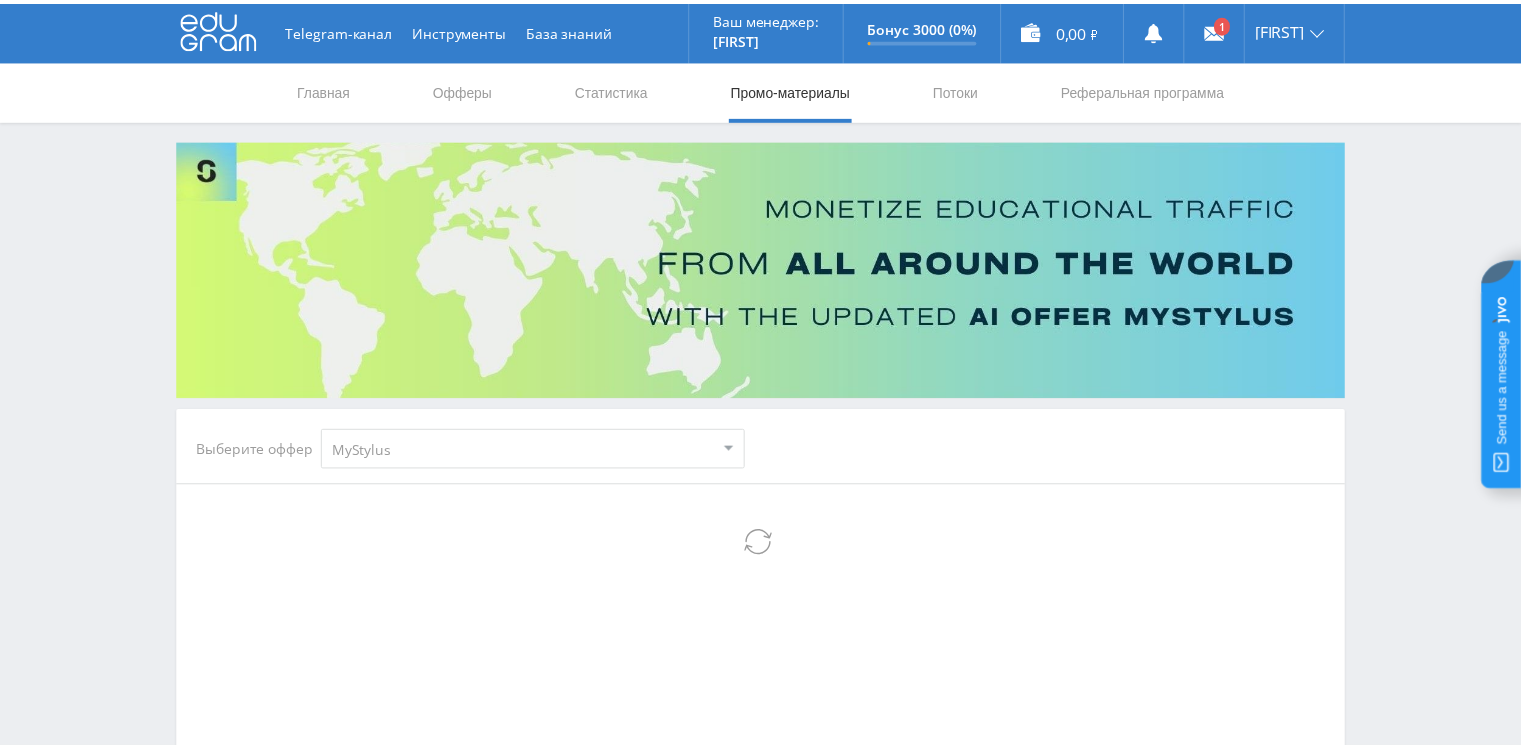 scroll, scrollTop: 0, scrollLeft: 0, axis: both 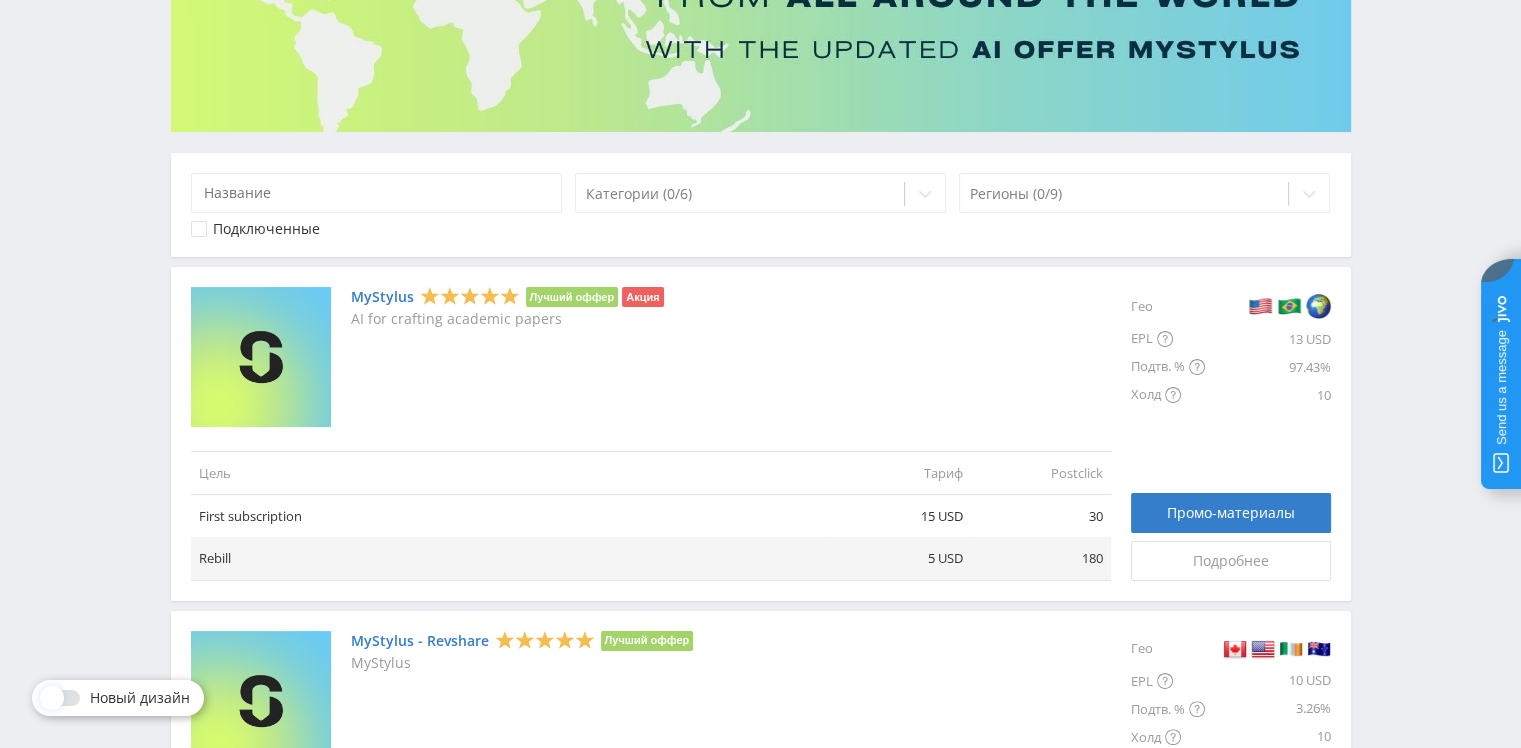 click on "MyStylus" at bounding box center [382, 297] 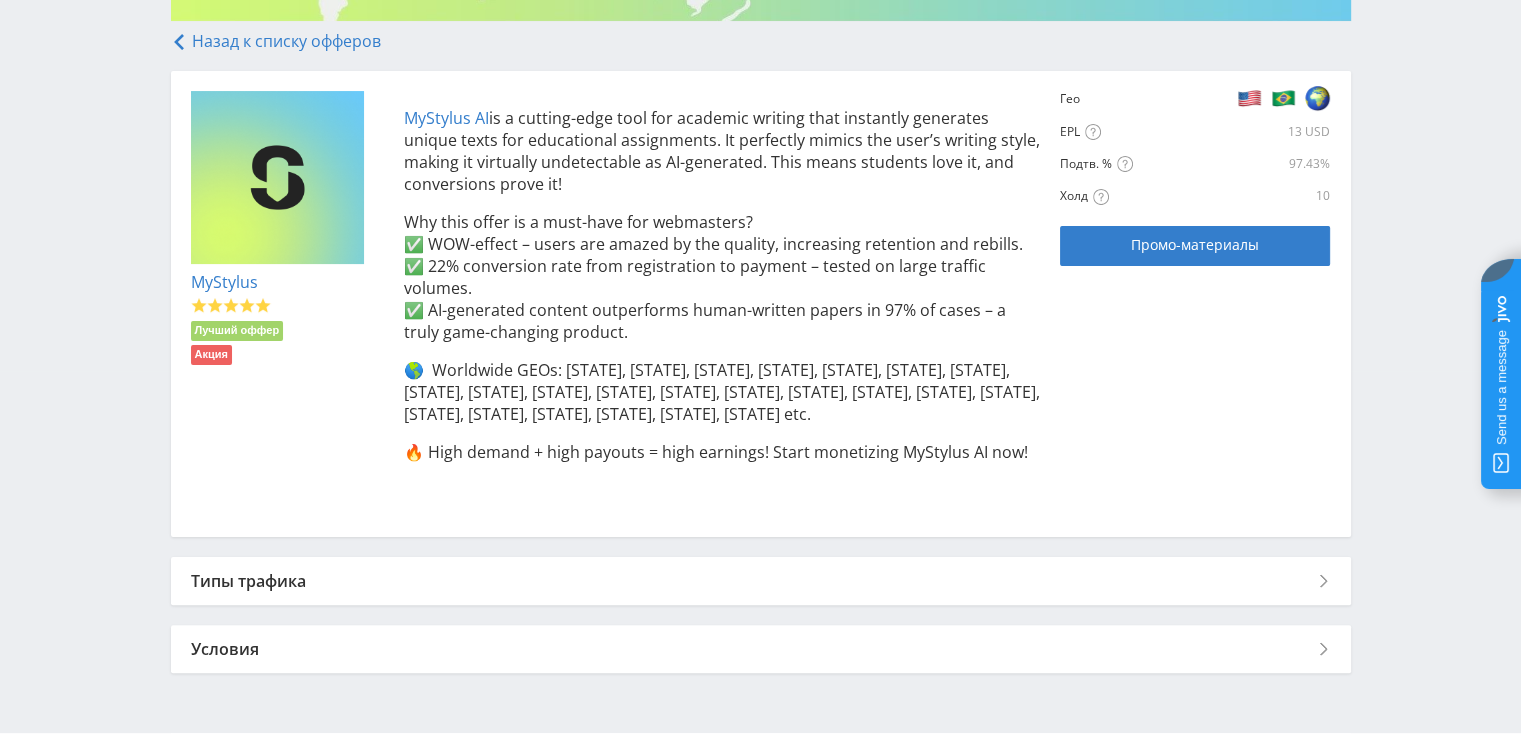 scroll, scrollTop: 444, scrollLeft: 0, axis: vertical 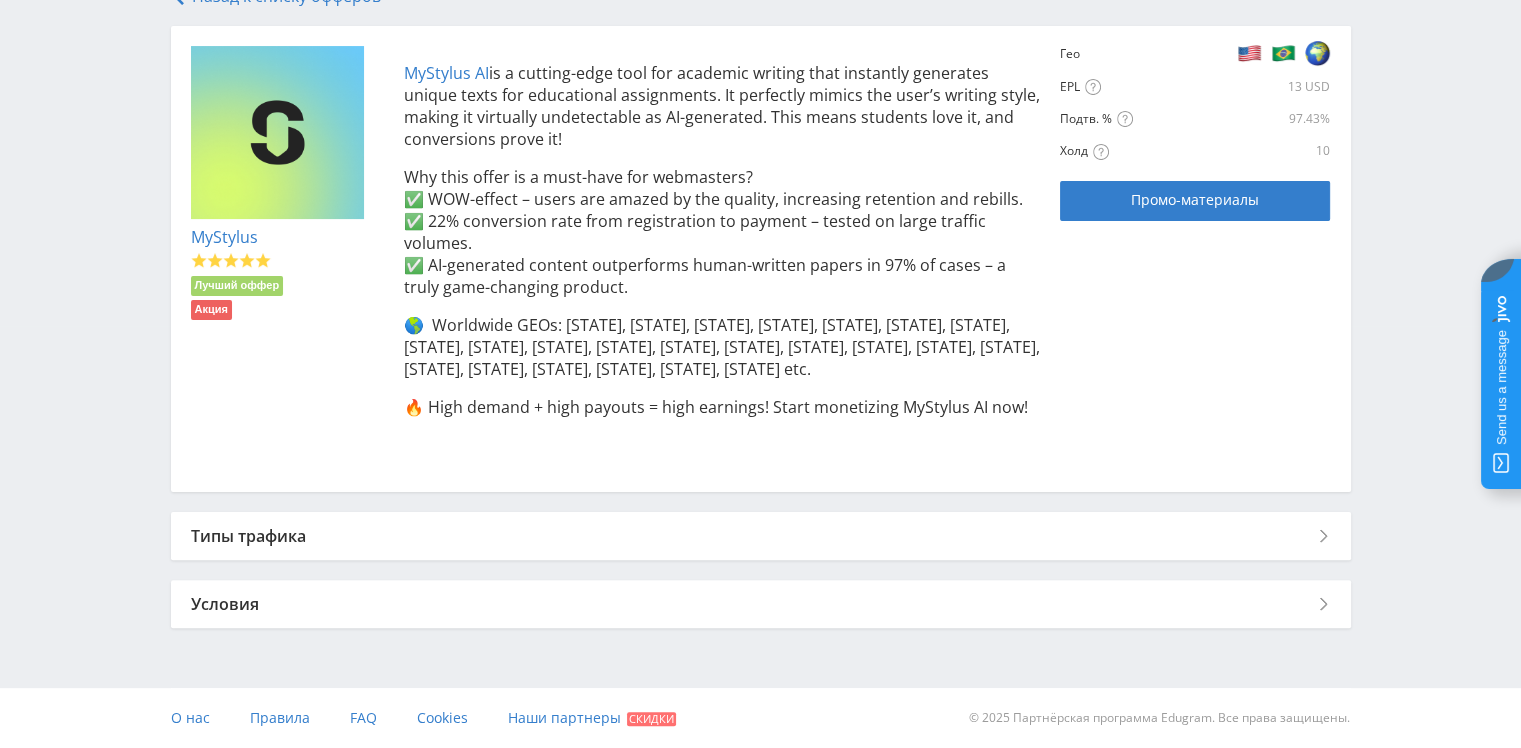 click on "Типы трафика" at bounding box center [761, 536] 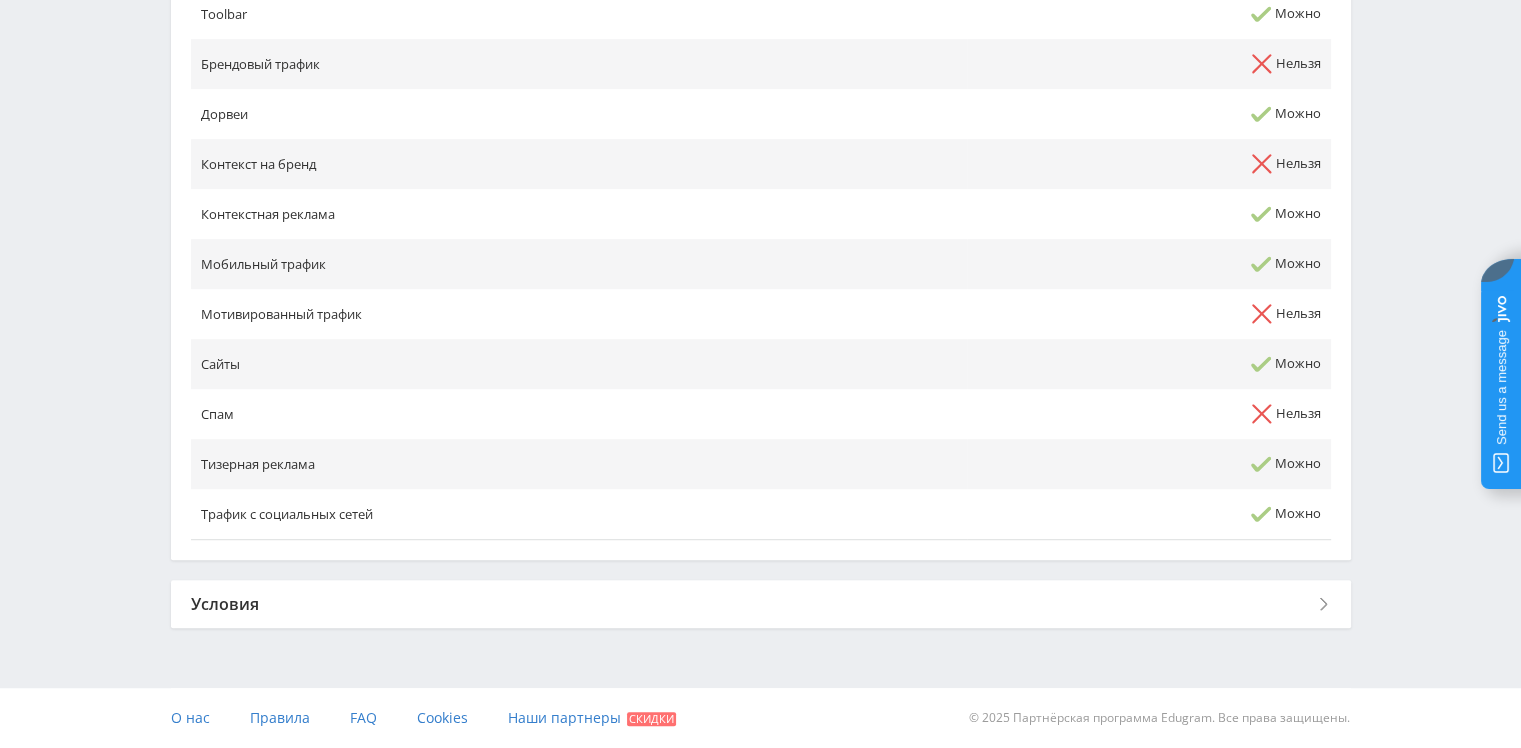 scroll, scrollTop: 1120, scrollLeft: 0, axis: vertical 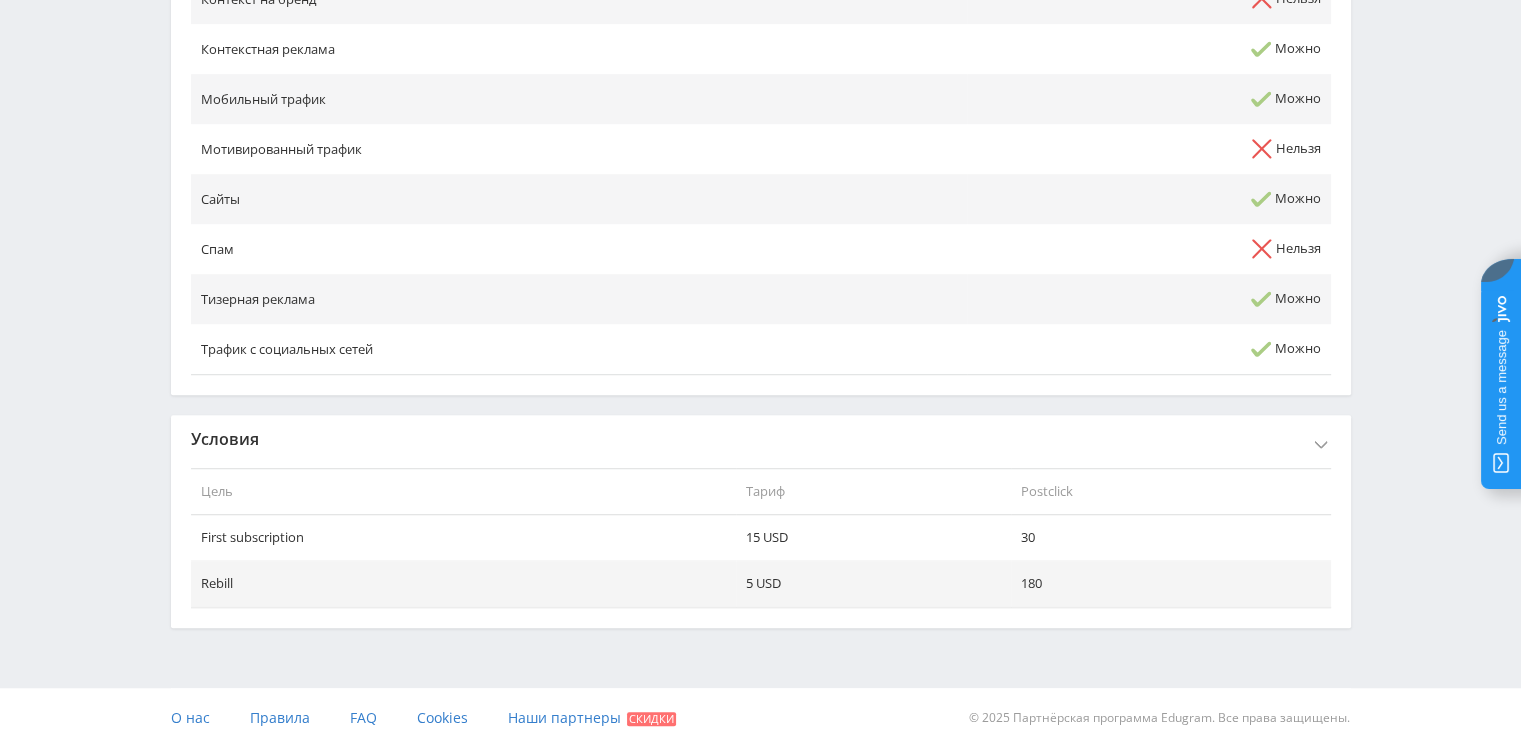 click on "Условия" at bounding box center [761, 439] 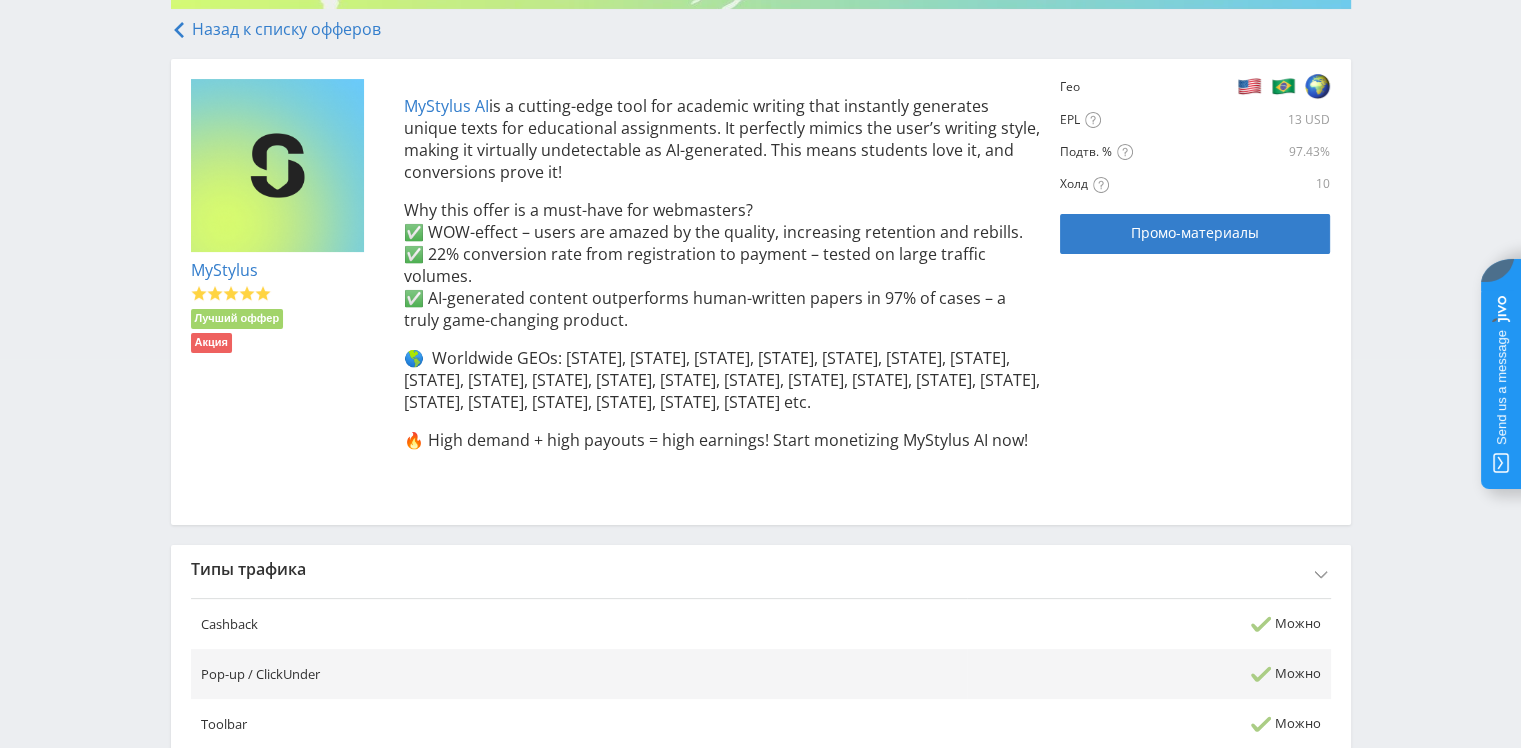 scroll, scrollTop: 187, scrollLeft: 0, axis: vertical 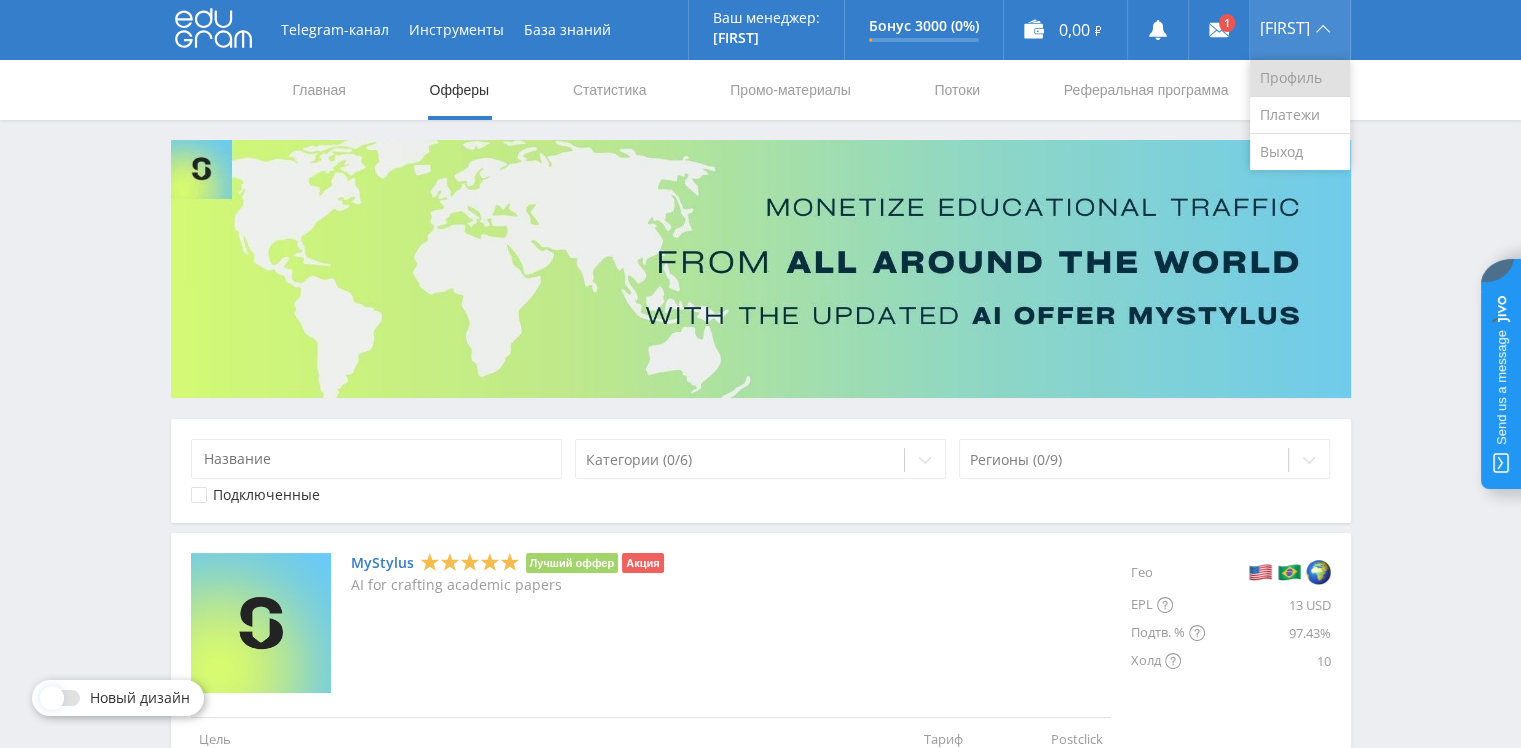 click on "Профиль" at bounding box center [1300, 78] 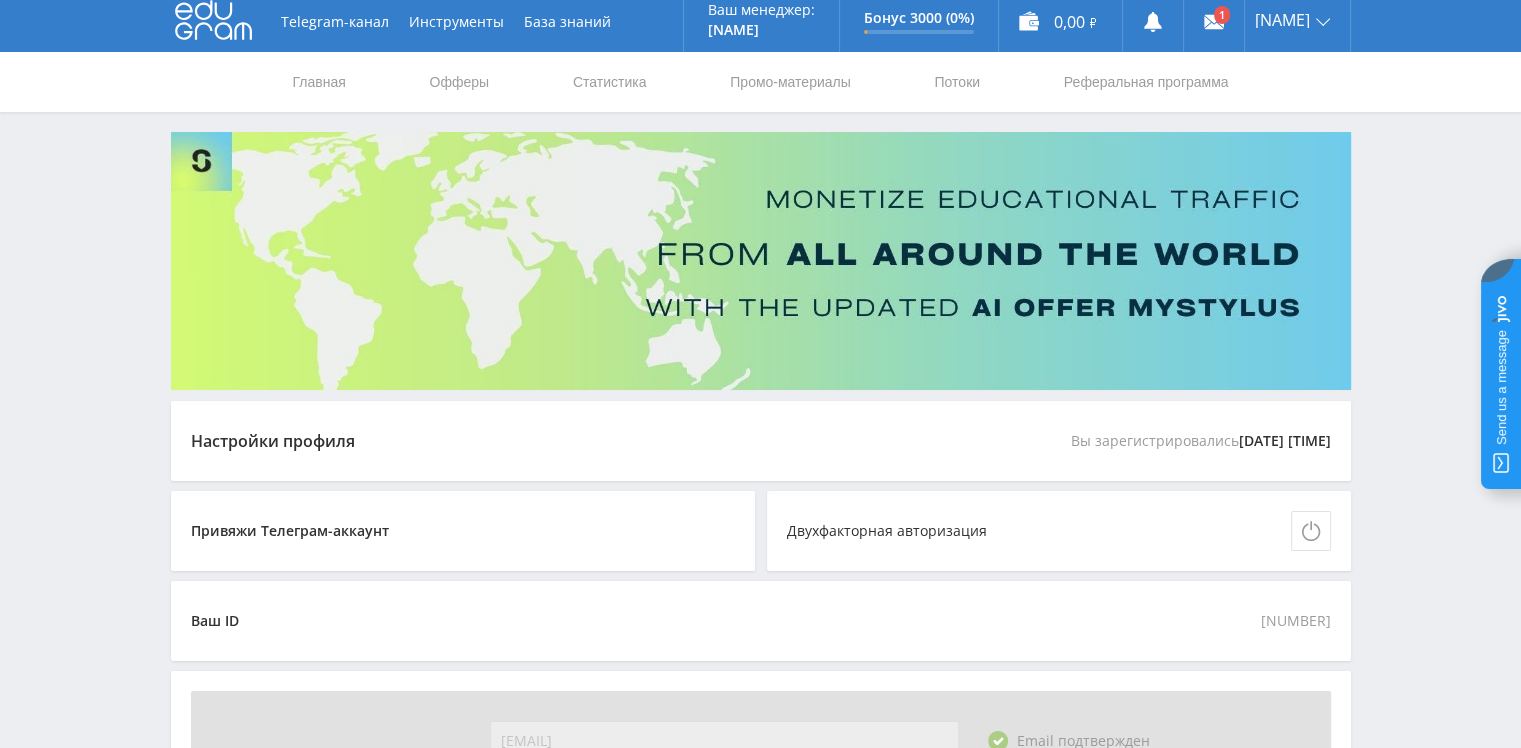 scroll, scrollTop: 0, scrollLeft: 0, axis: both 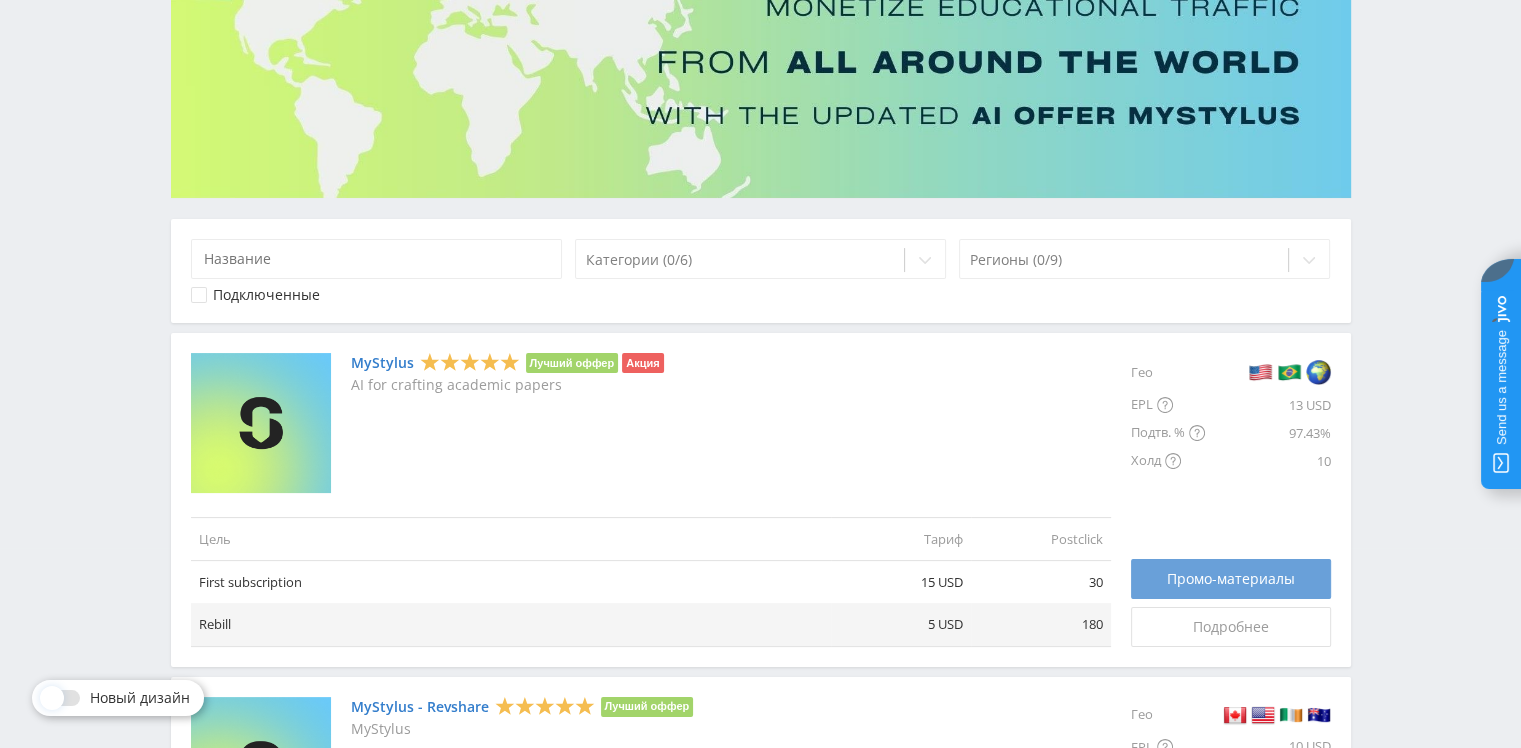 click on "Промо-материалы" at bounding box center (1231, 579) 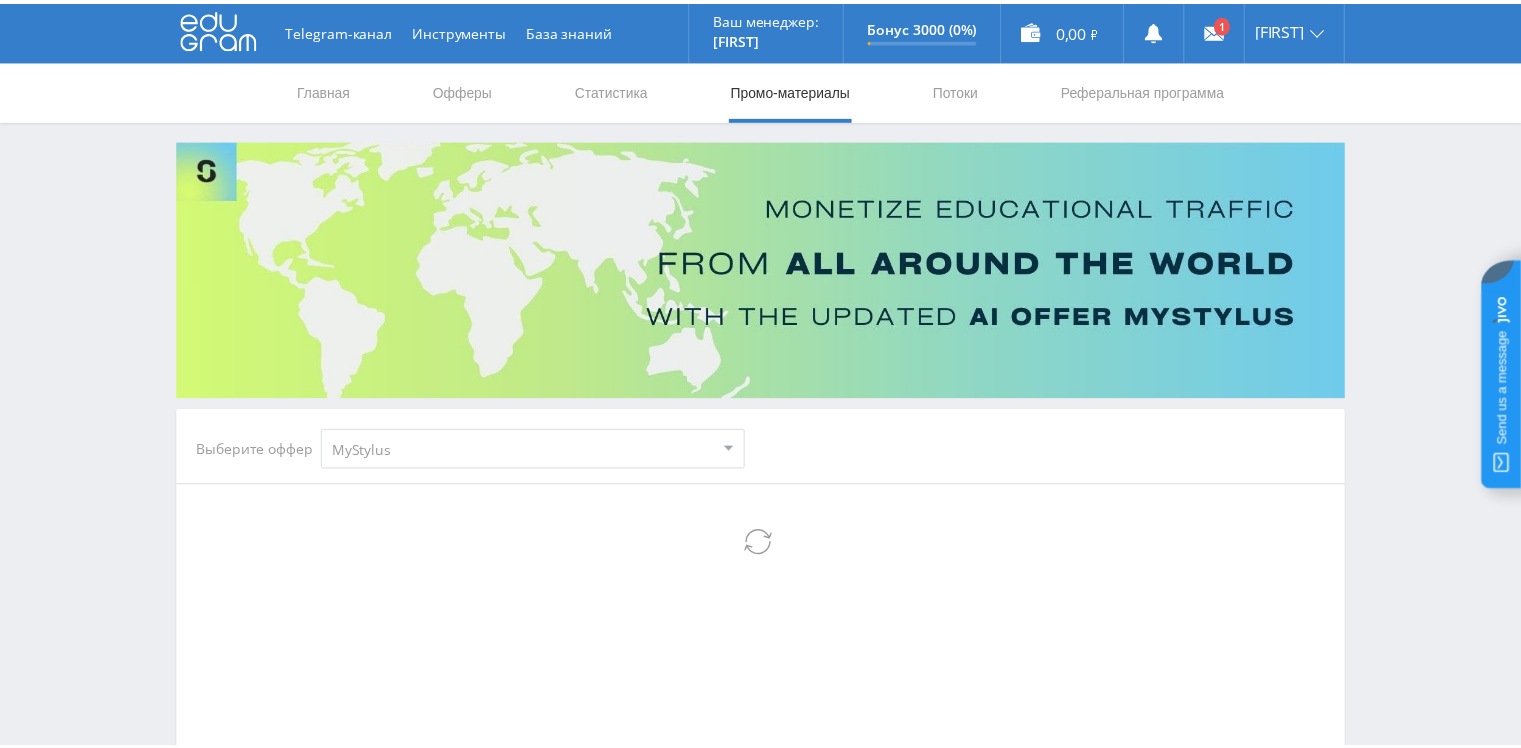 scroll, scrollTop: 0, scrollLeft: 0, axis: both 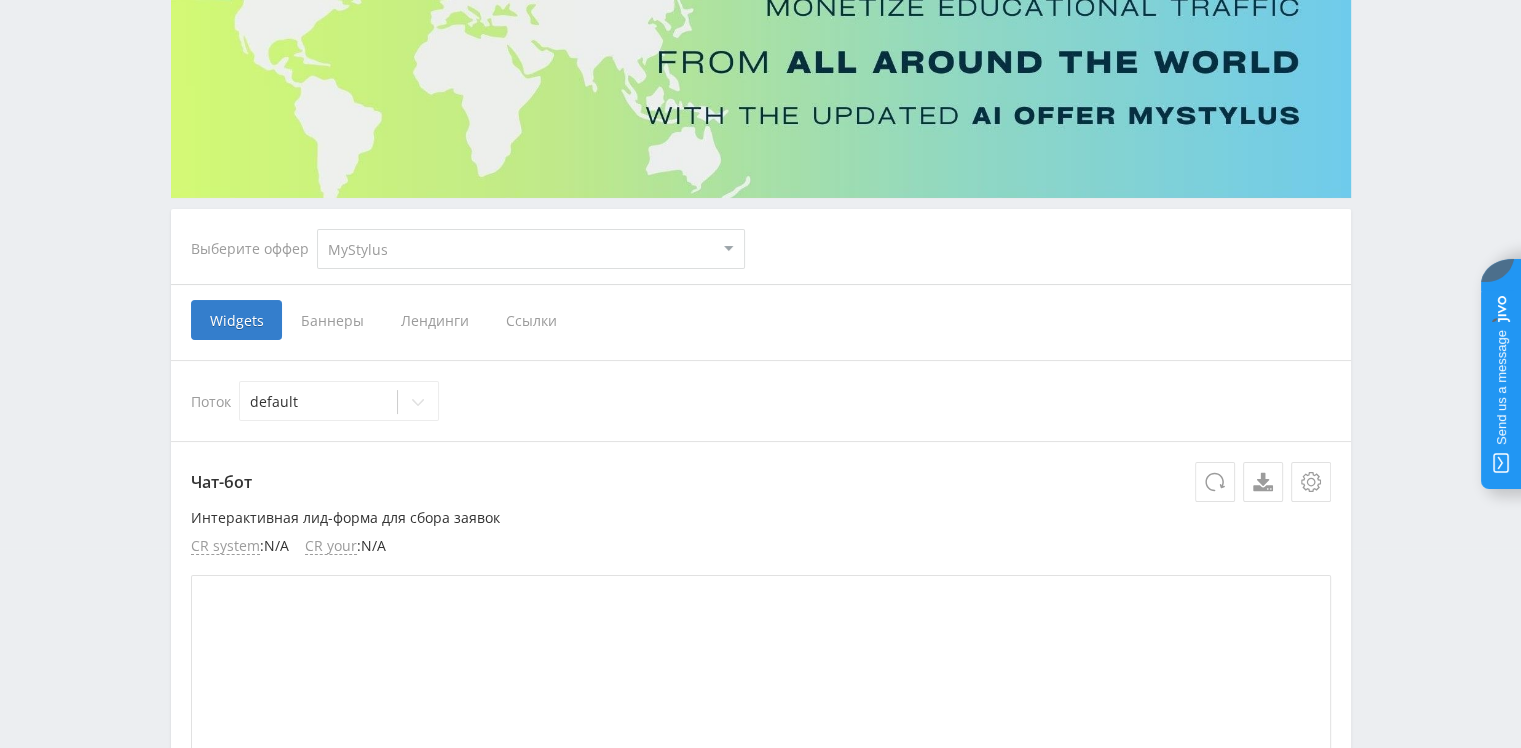 click on "Ссылки" at bounding box center (531, 320) 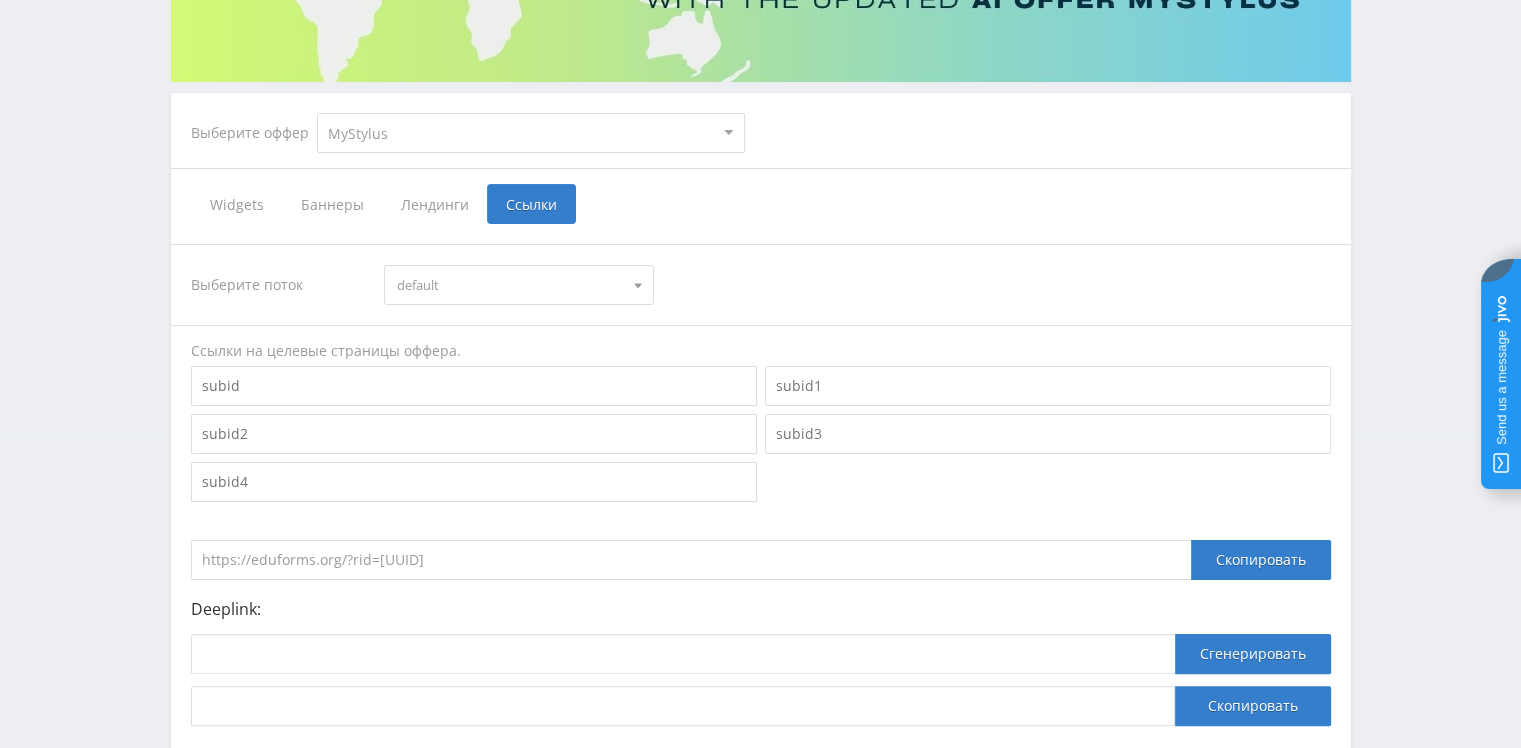 scroll, scrollTop: 333, scrollLeft: 0, axis: vertical 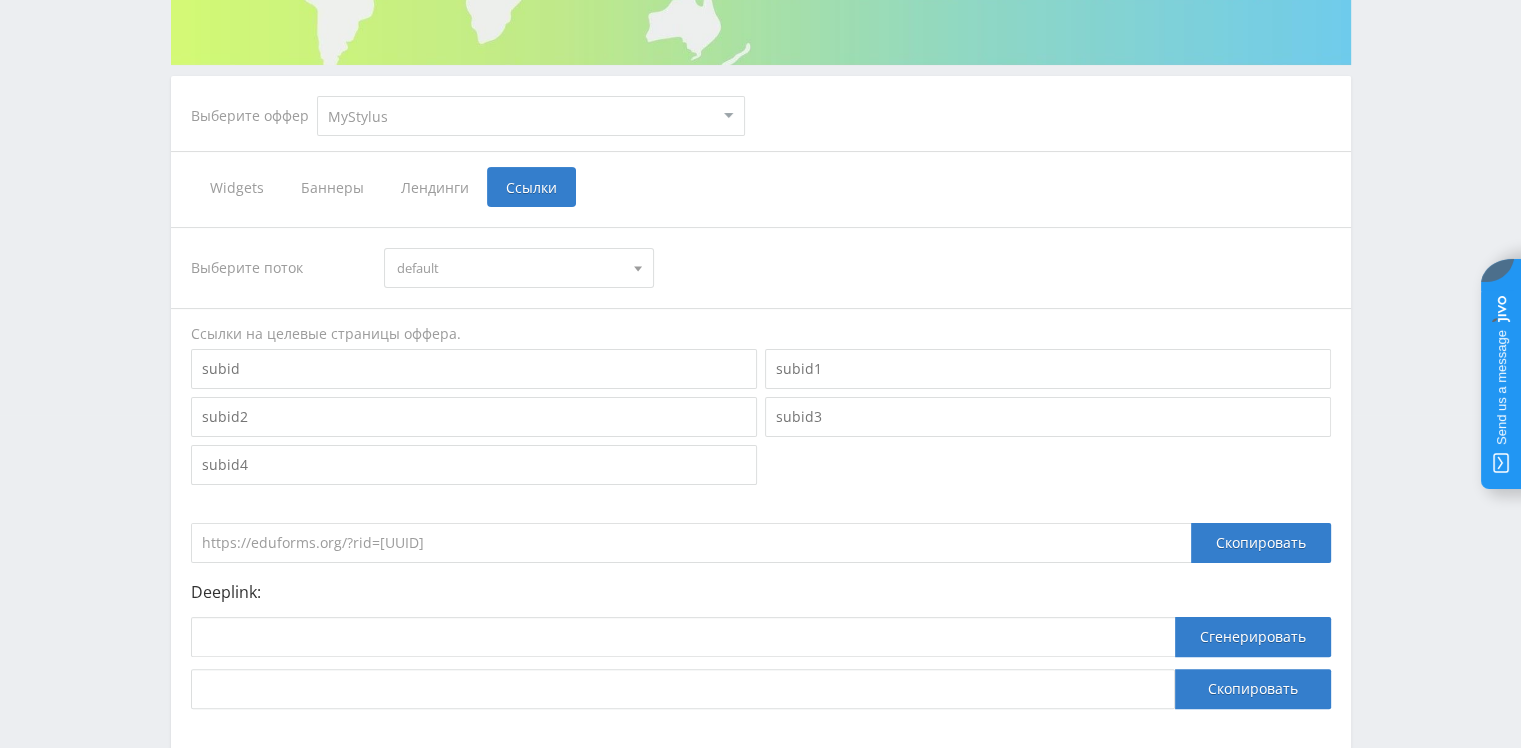 drag, startPoint x: 544, startPoint y: 548, endPoint x: 181, endPoint y: 545, distance: 363.0124 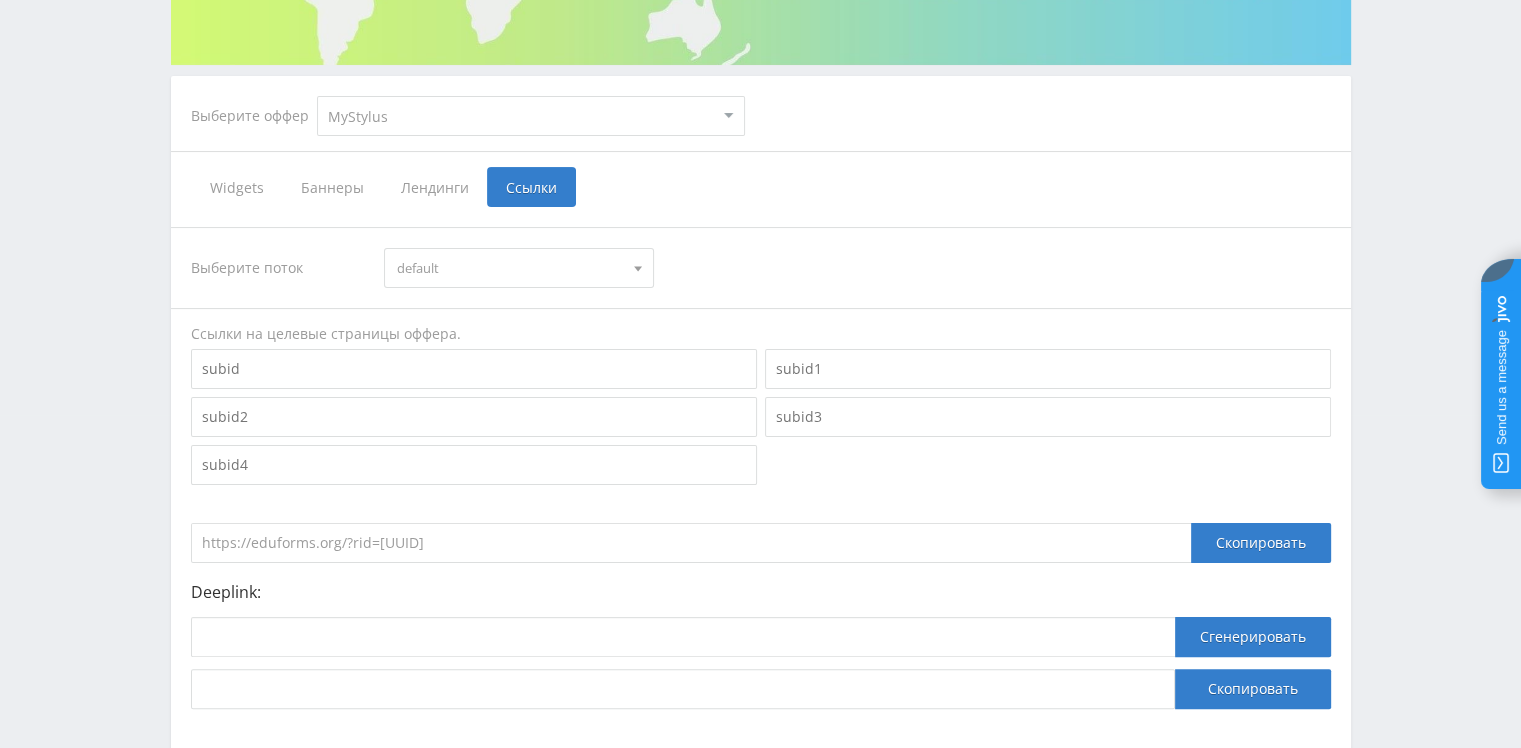 click on "Выберите поток
default
Ссылки на целевые страницы оффера.
https://eduforms.org/?rid=[UUID]
Скопировать
Deeplink:
Сгенерировать
Скопировать" at bounding box center (761, 468) 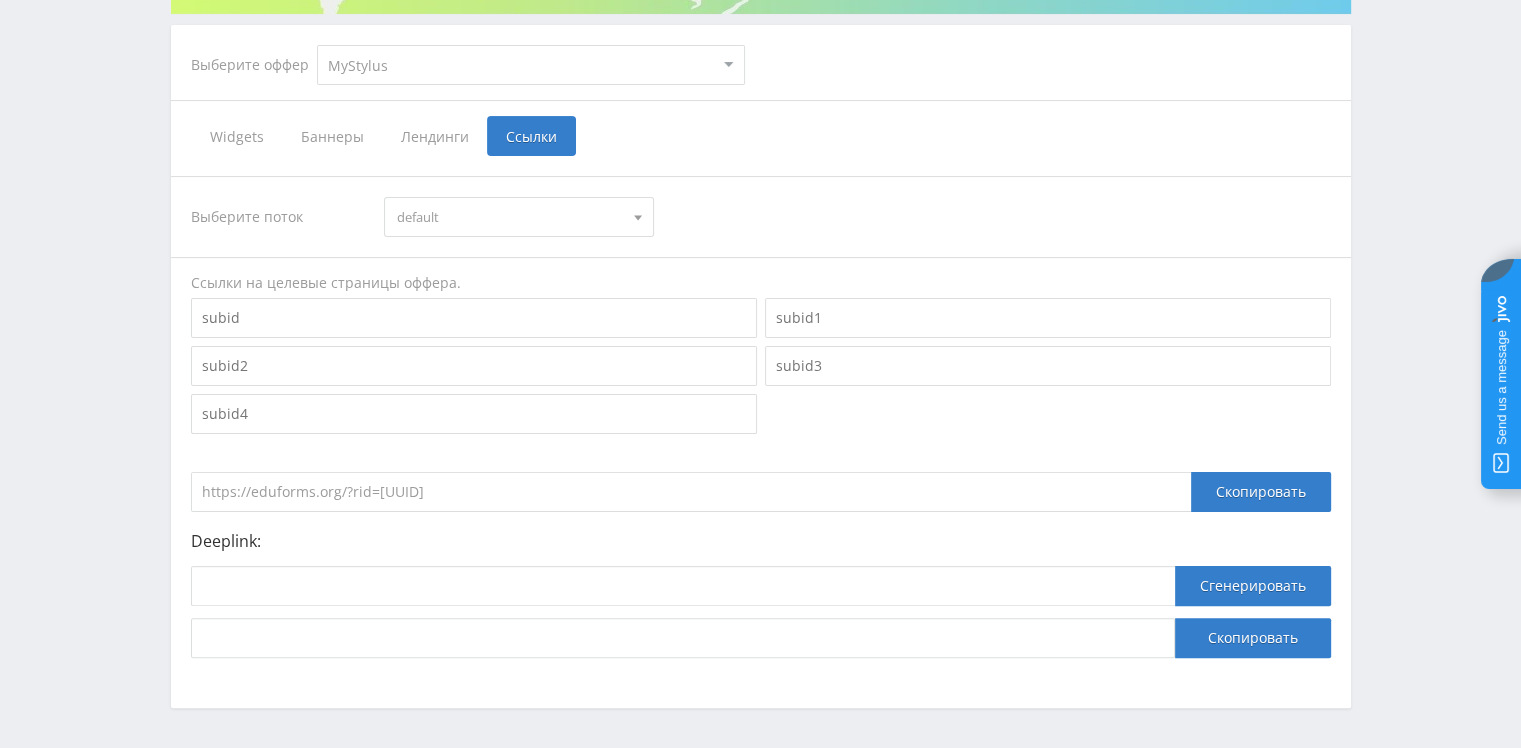 scroll, scrollTop: 453, scrollLeft: 0, axis: vertical 